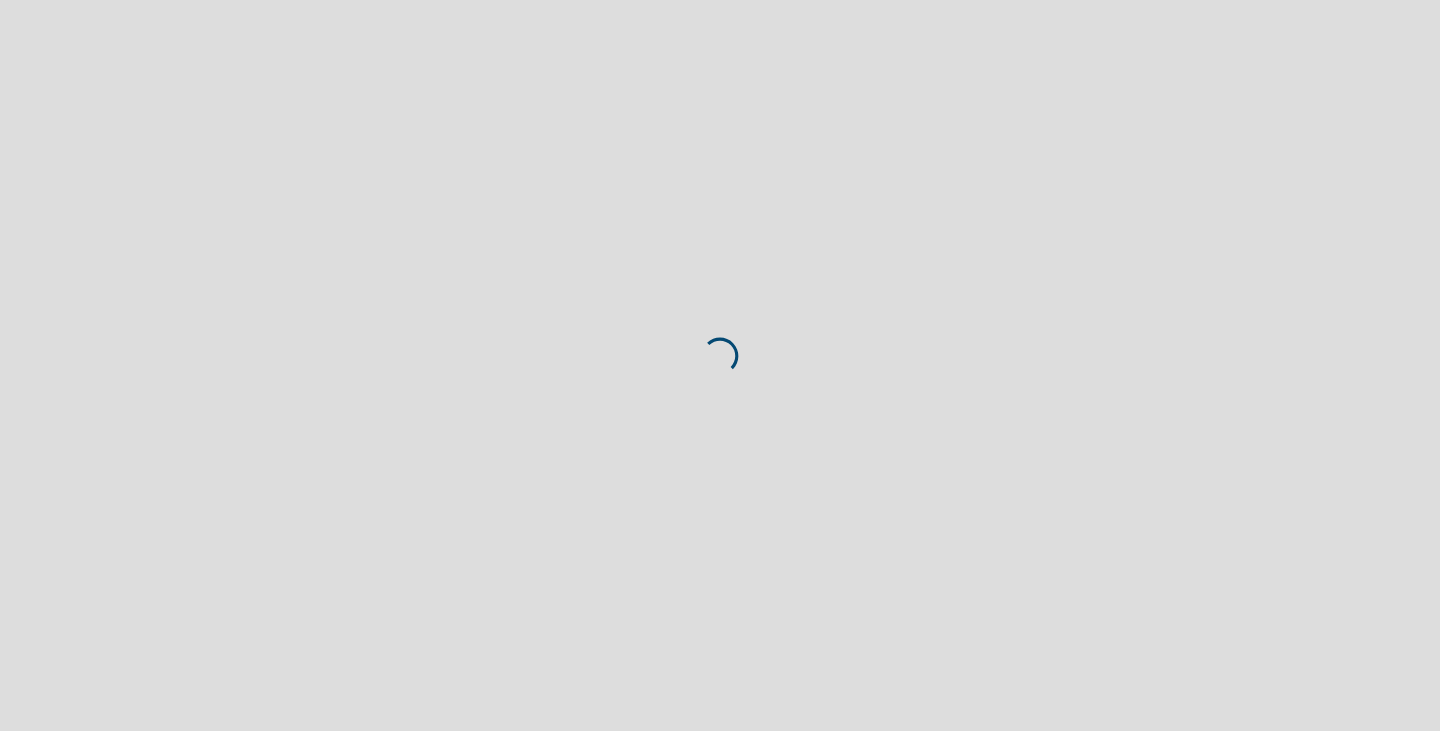 scroll, scrollTop: 0, scrollLeft: 0, axis: both 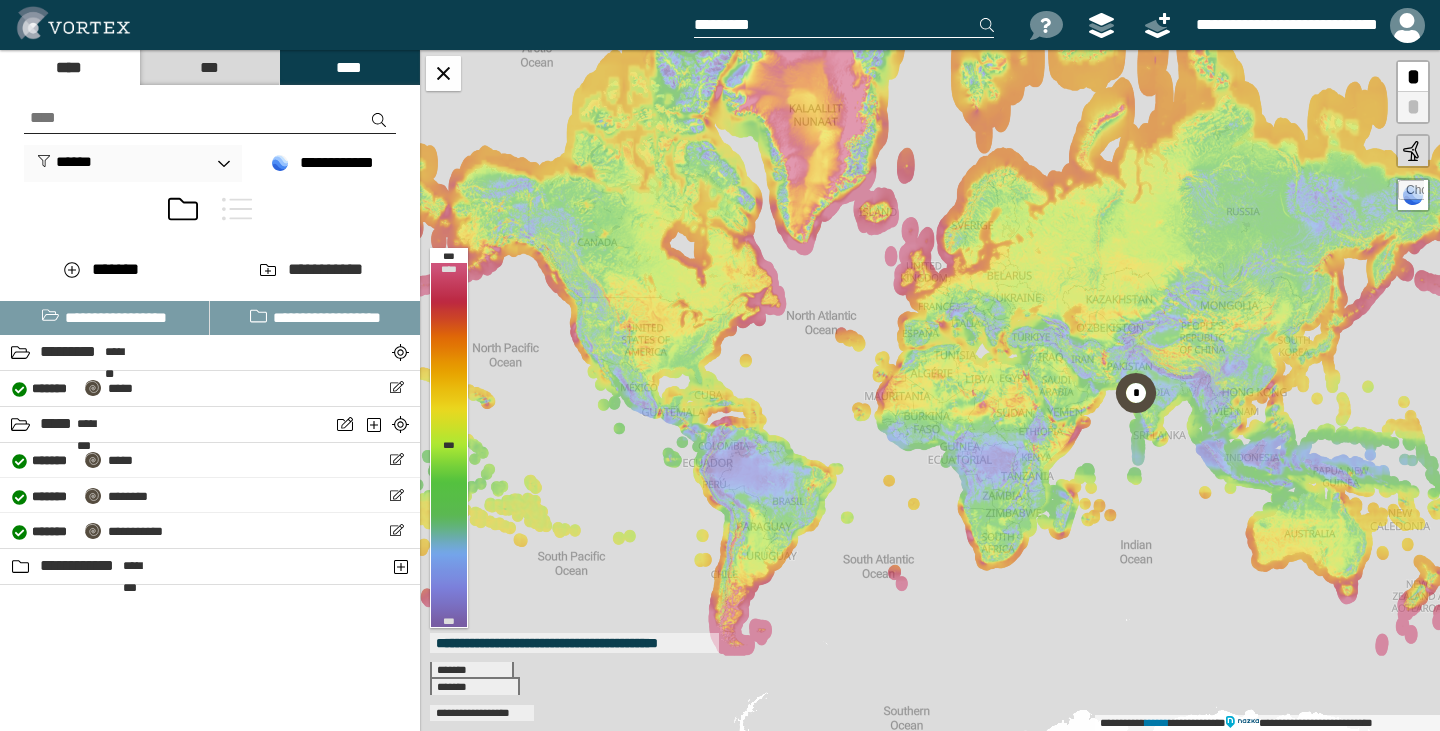 click on "**********" at bounding box center (210, 489) 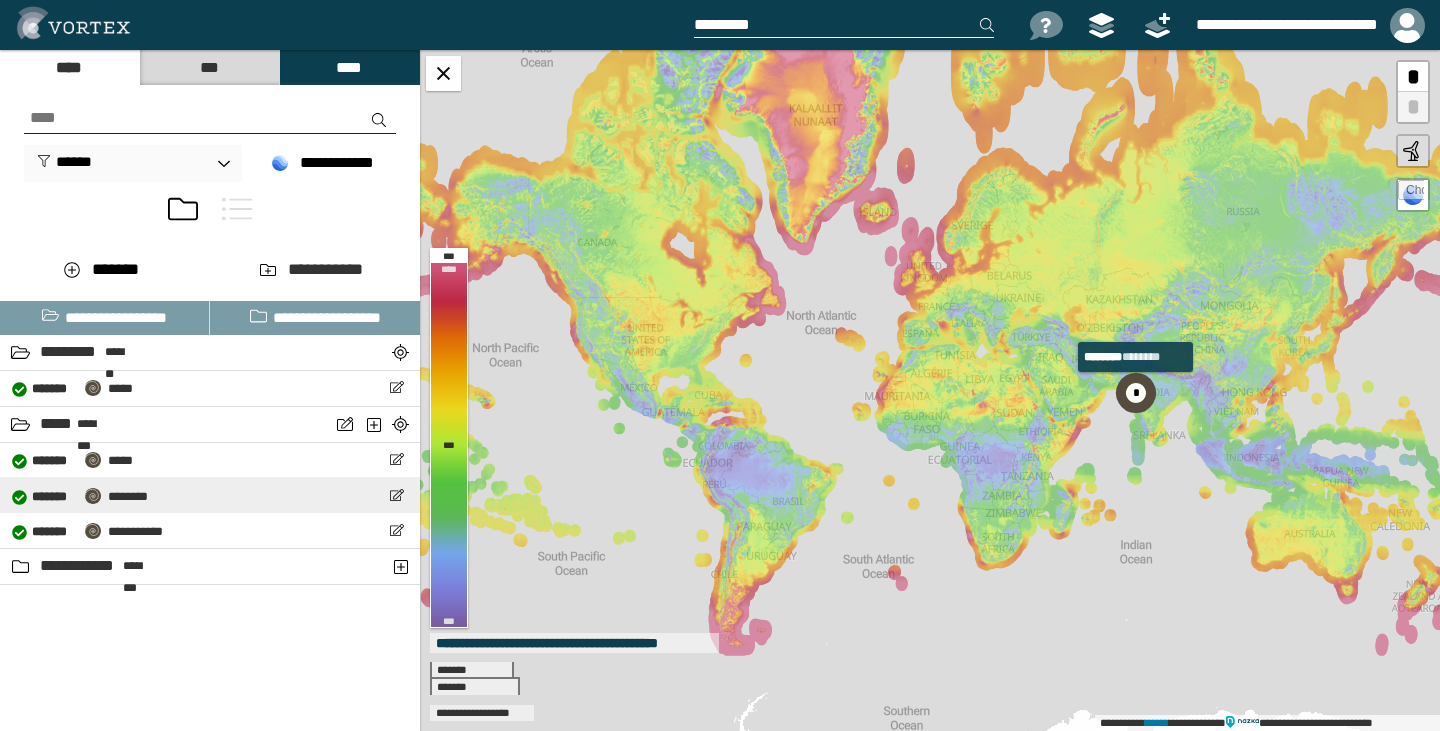 click on "********" at bounding box center [128, 496] 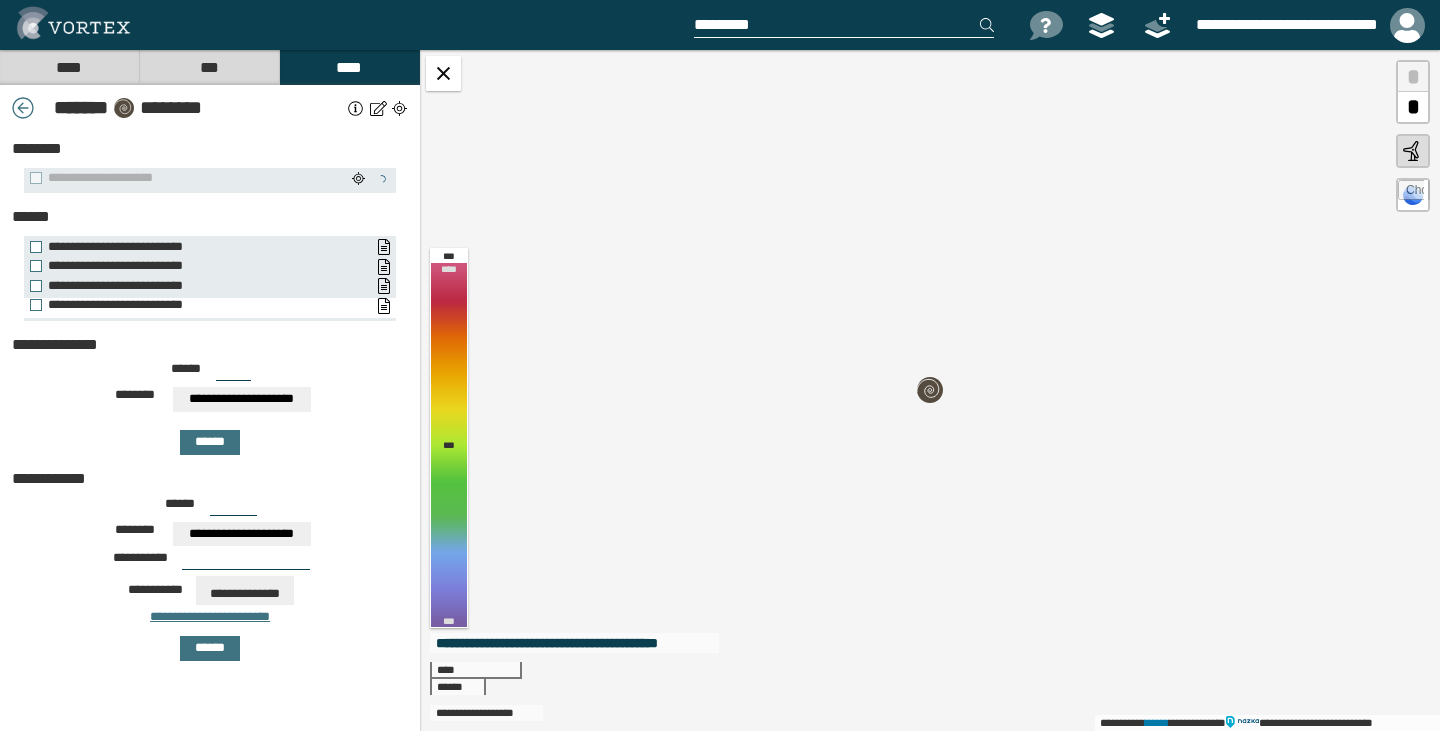 click on "**********" at bounding box center [200, 305] 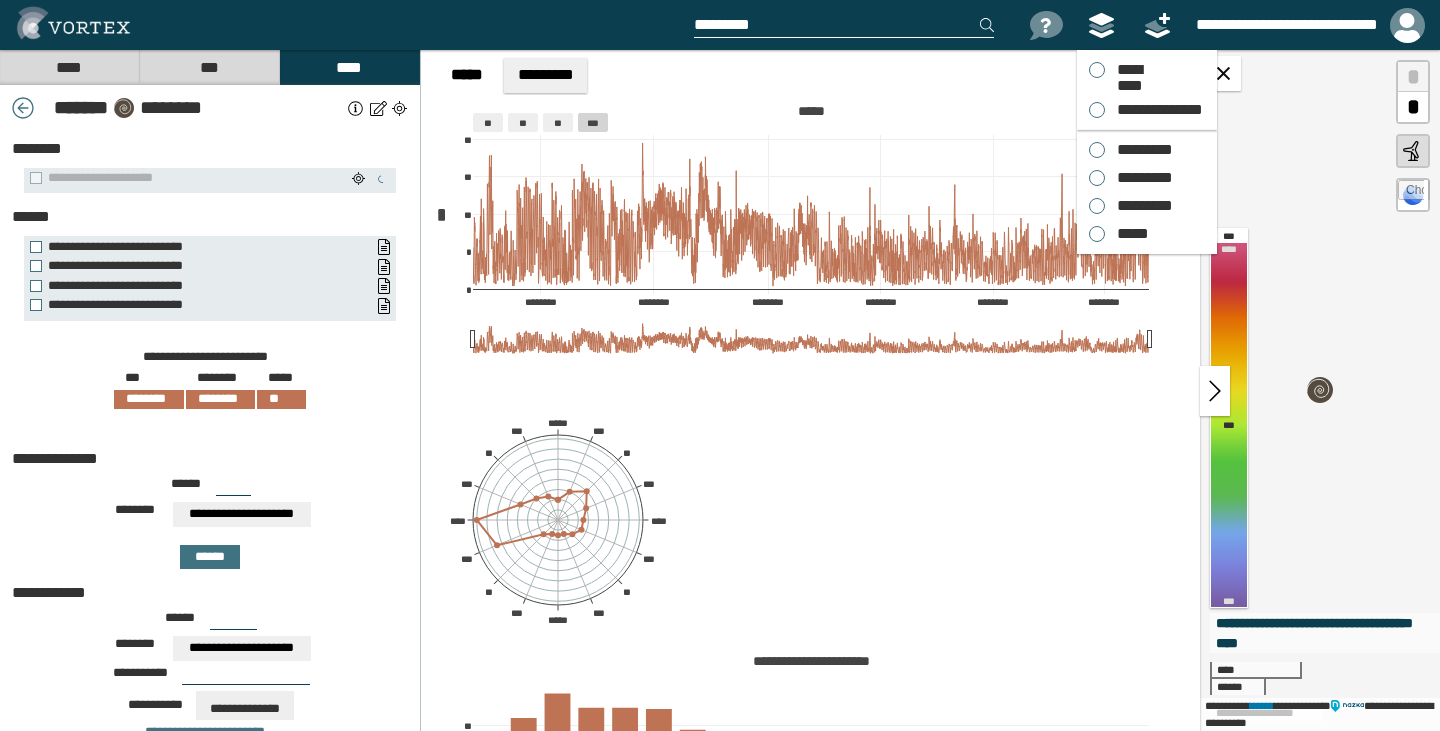 click at bounding box center (1102, 25) 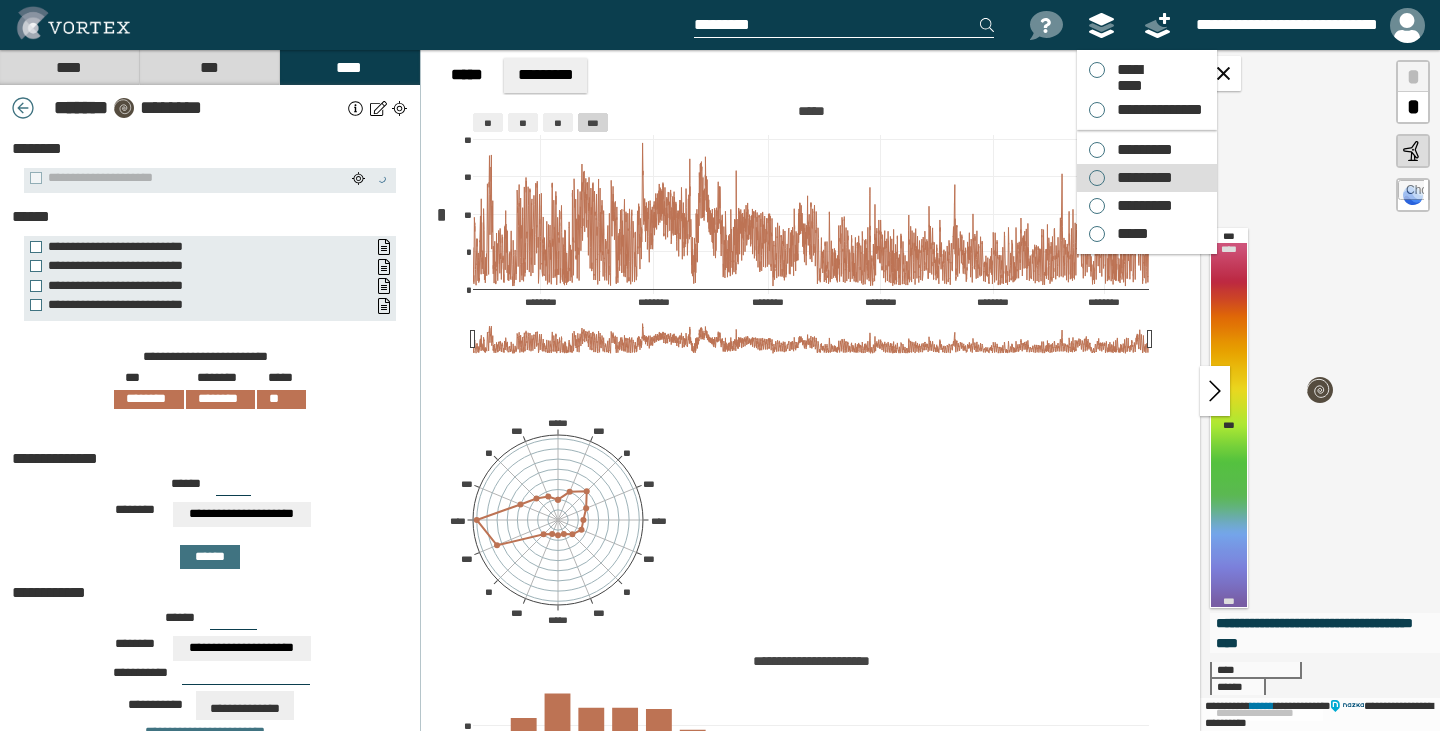 click on "*********" at bounding box center (1140, 178) 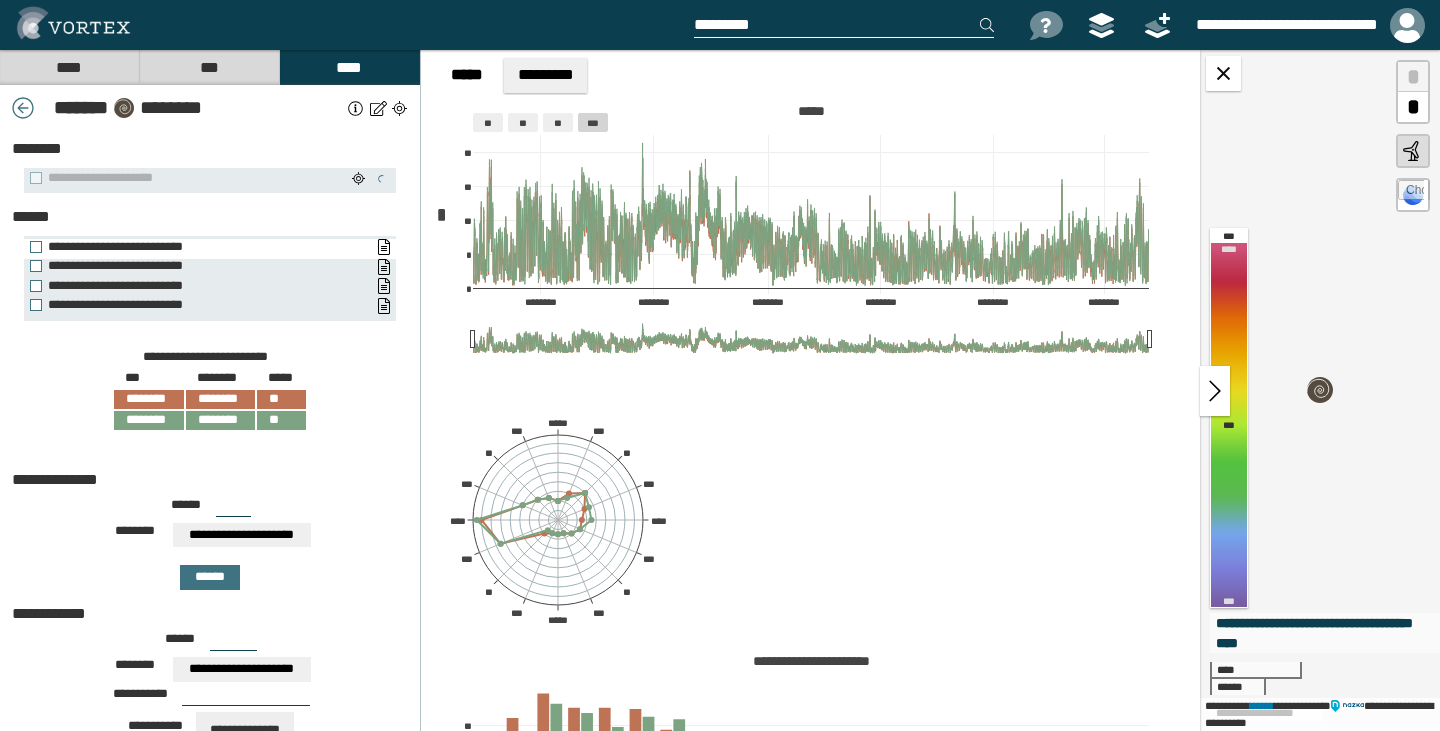 click on "**********" at bounding box center (195, 247) 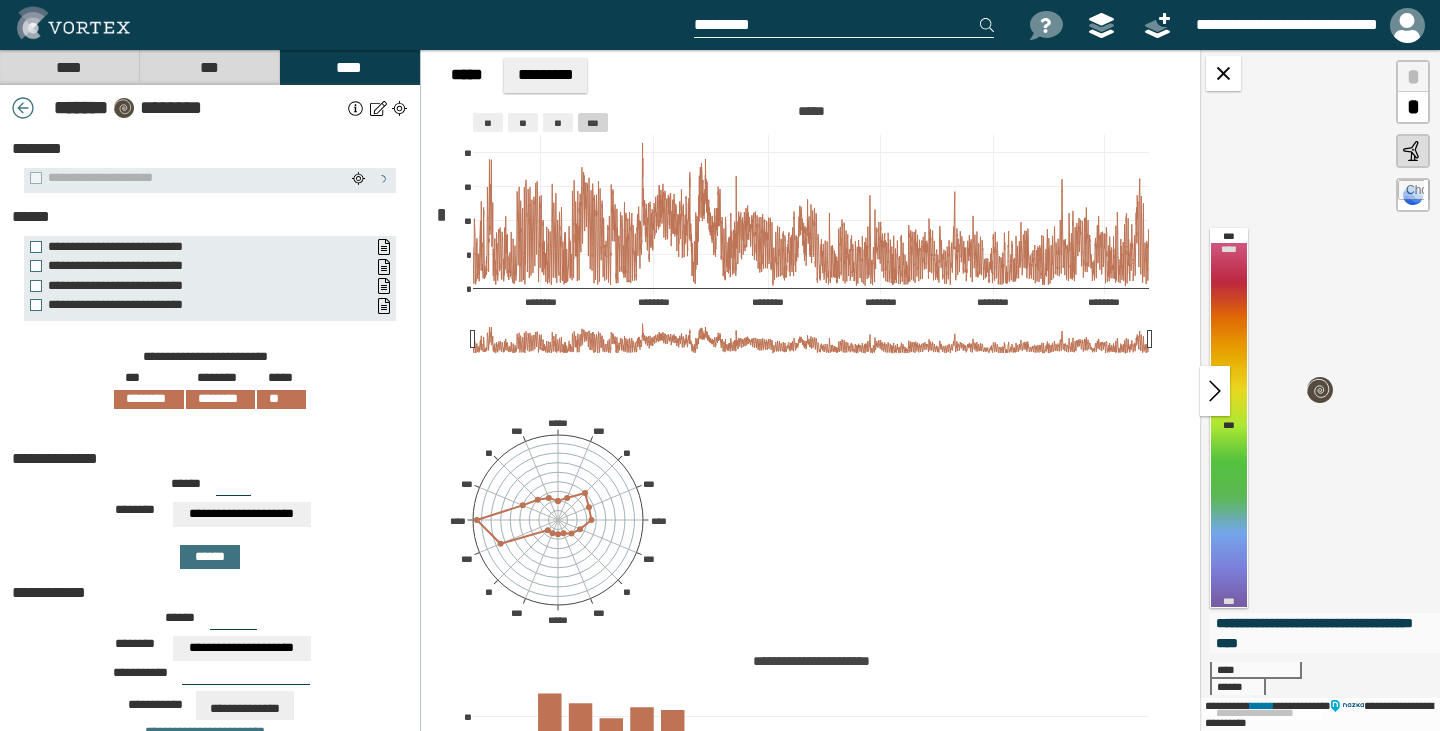 click on "****" at bounding box center [69, 67] 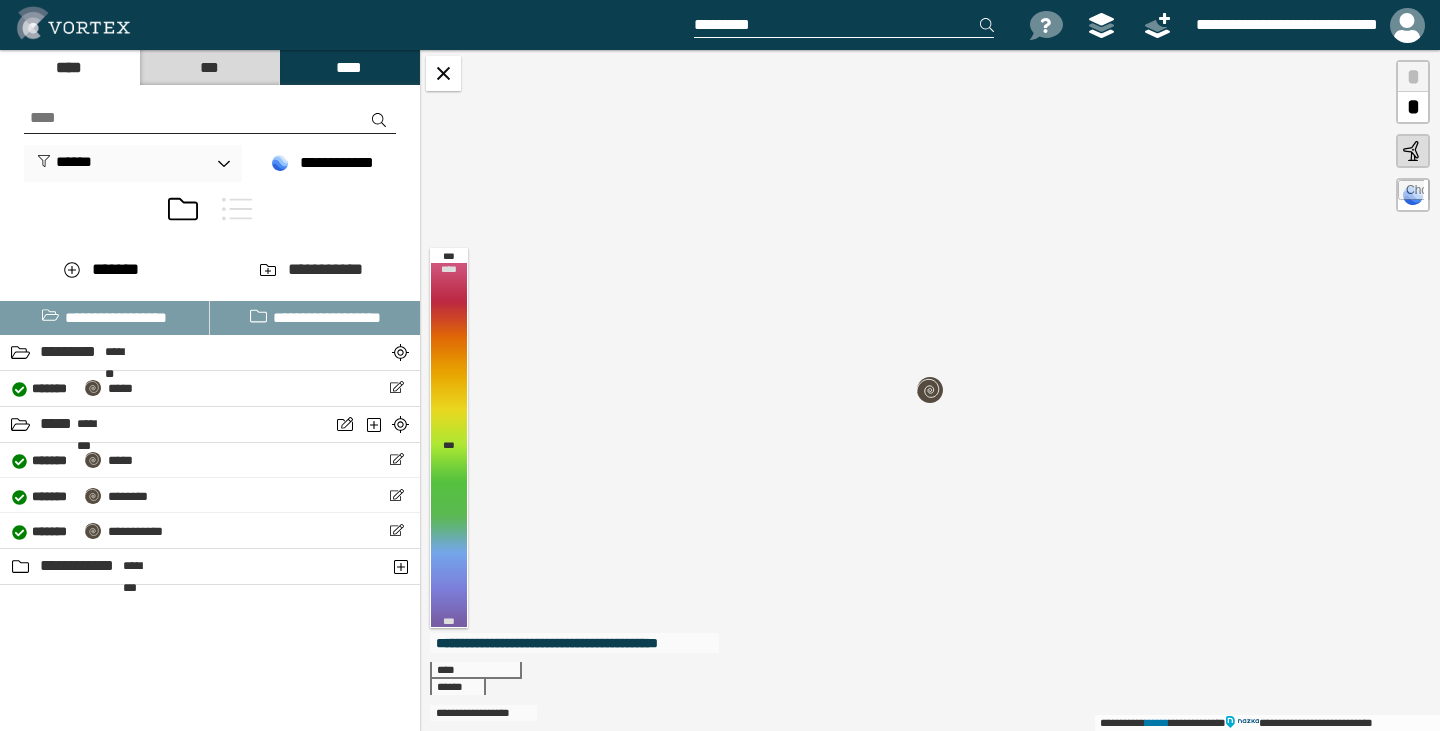 click on "*" at bounding box center [1413, 107] 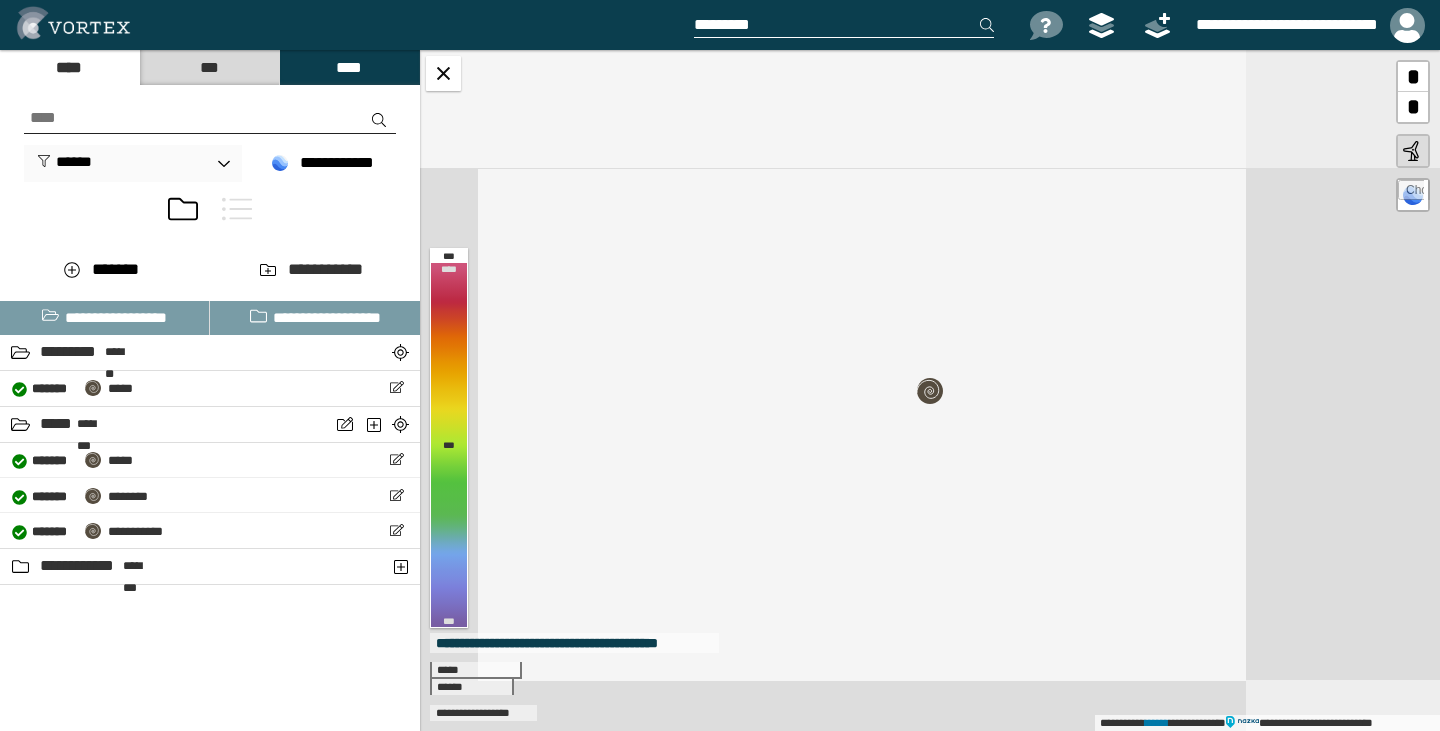 click on "*" at bounding box center (1413, 107) 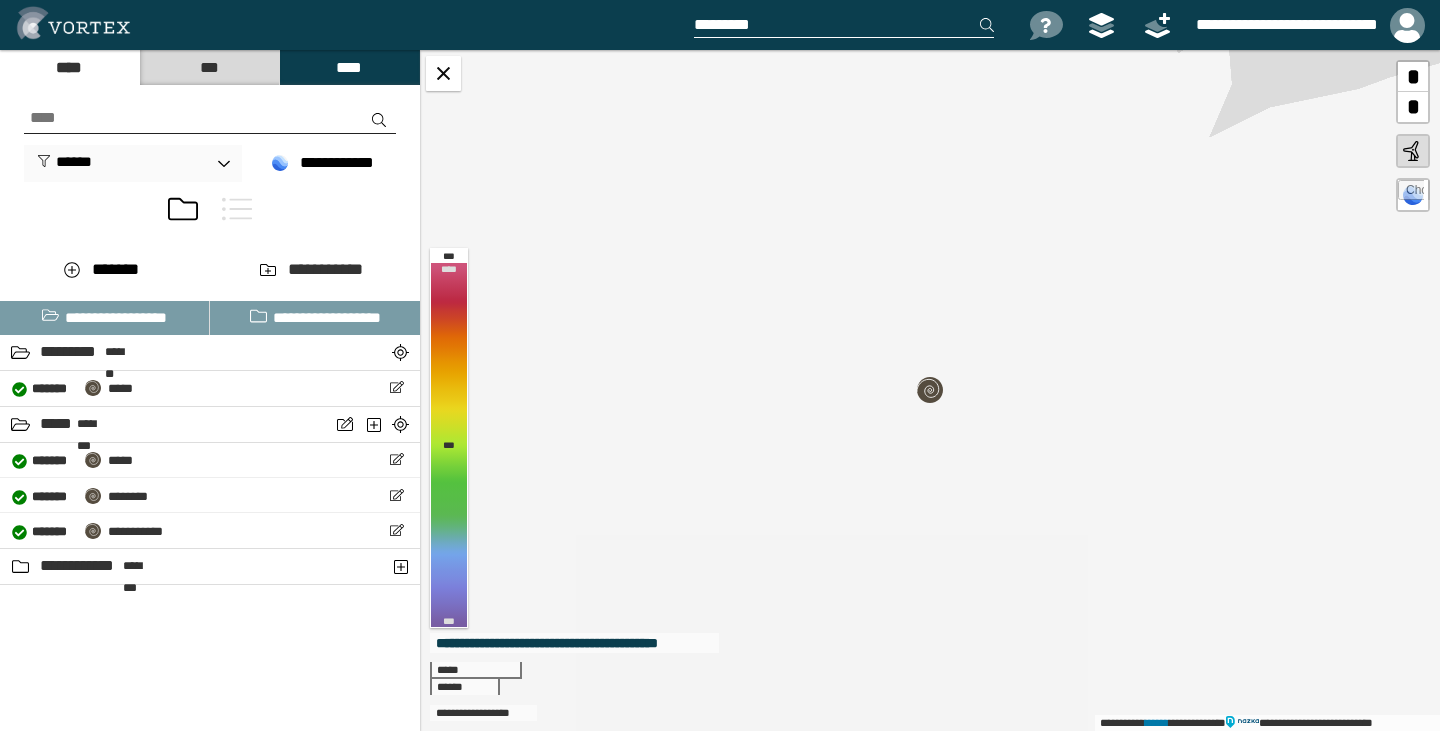 click on "*" at bounding box center (1413, 107) 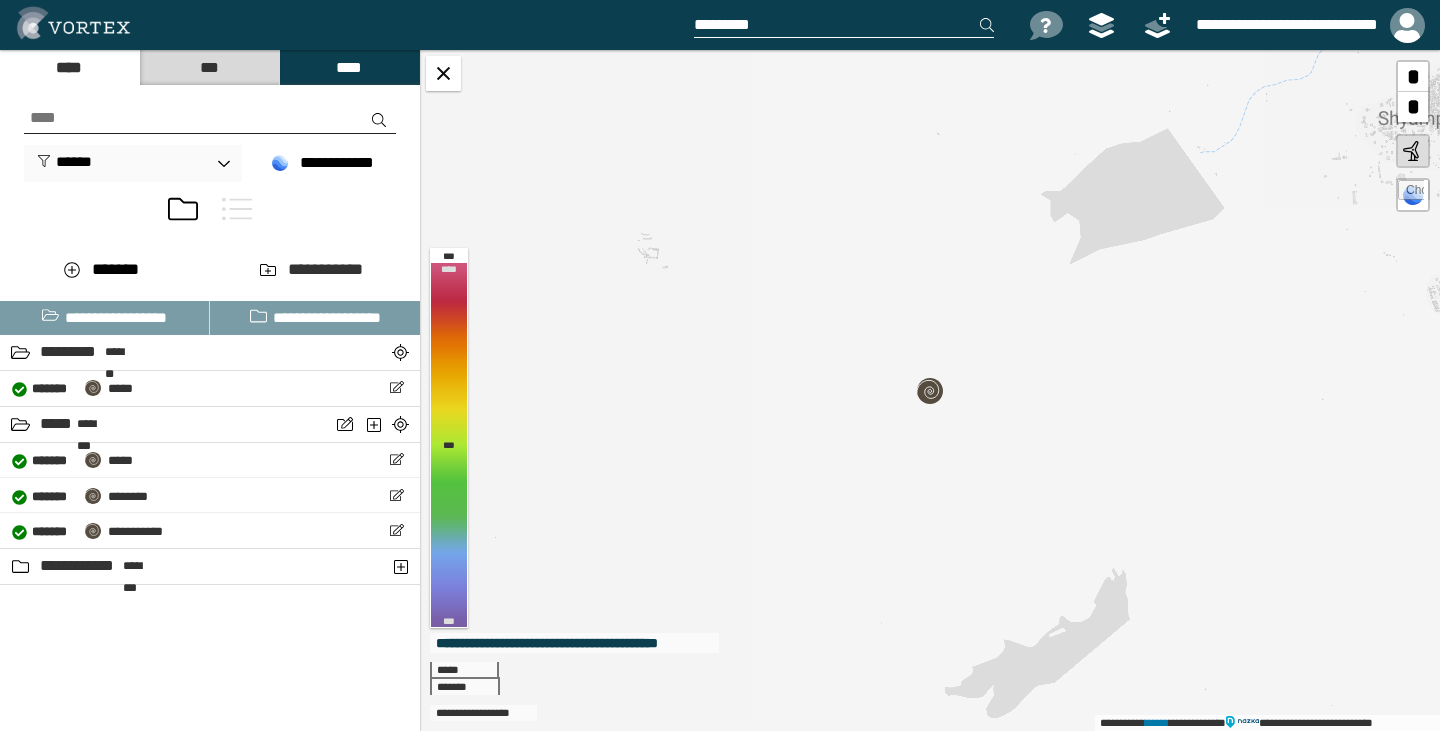 click on "*" at bounding box center [1413, 107] 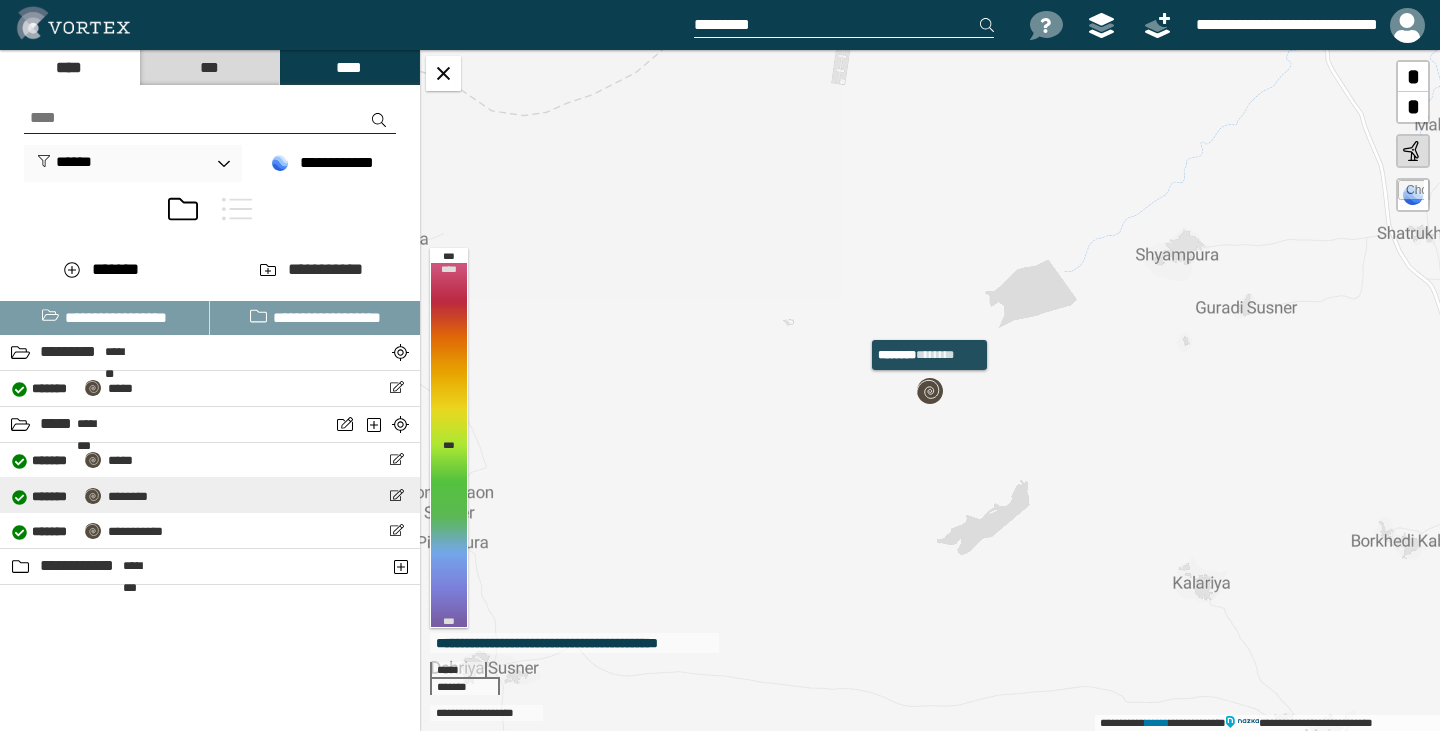 click on "**********" at bounding box center (80, 495) 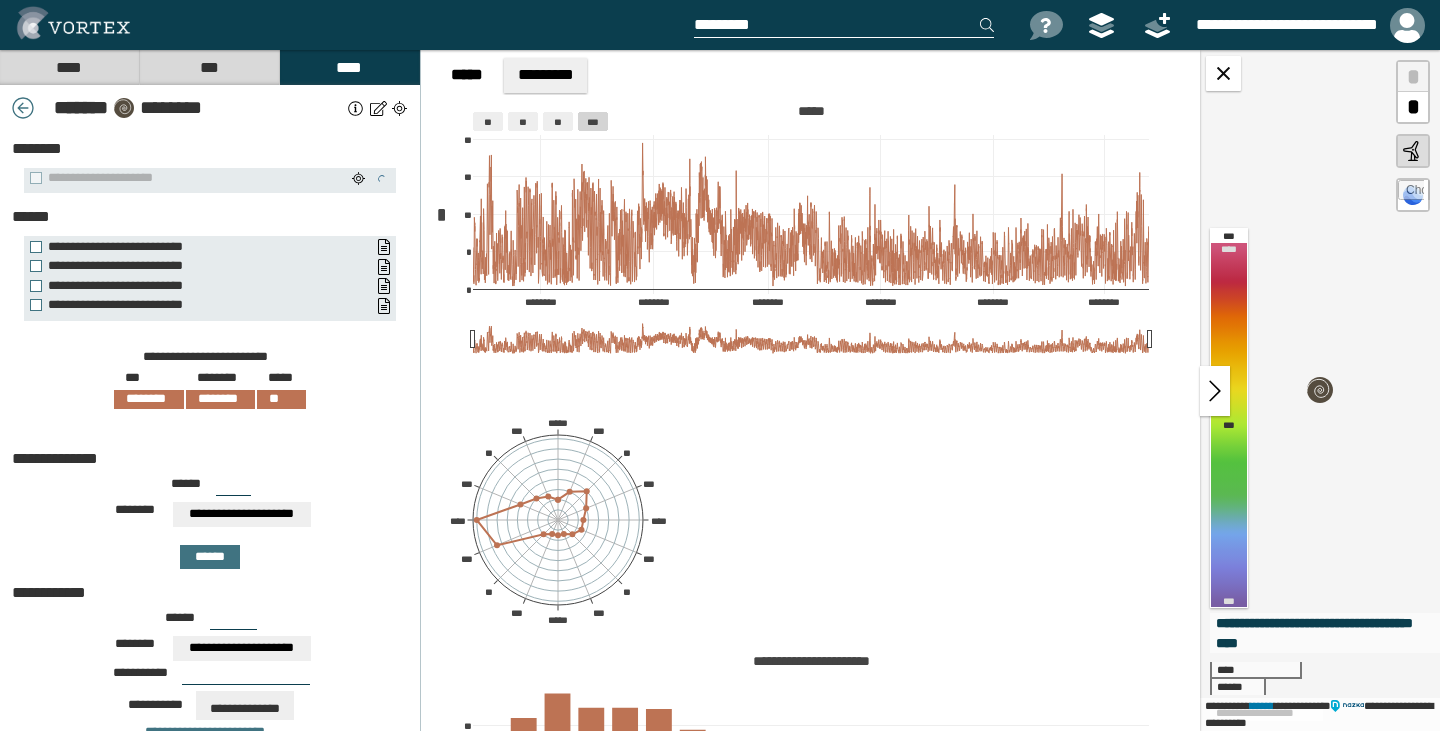 click at bounding box center (1215, 391) 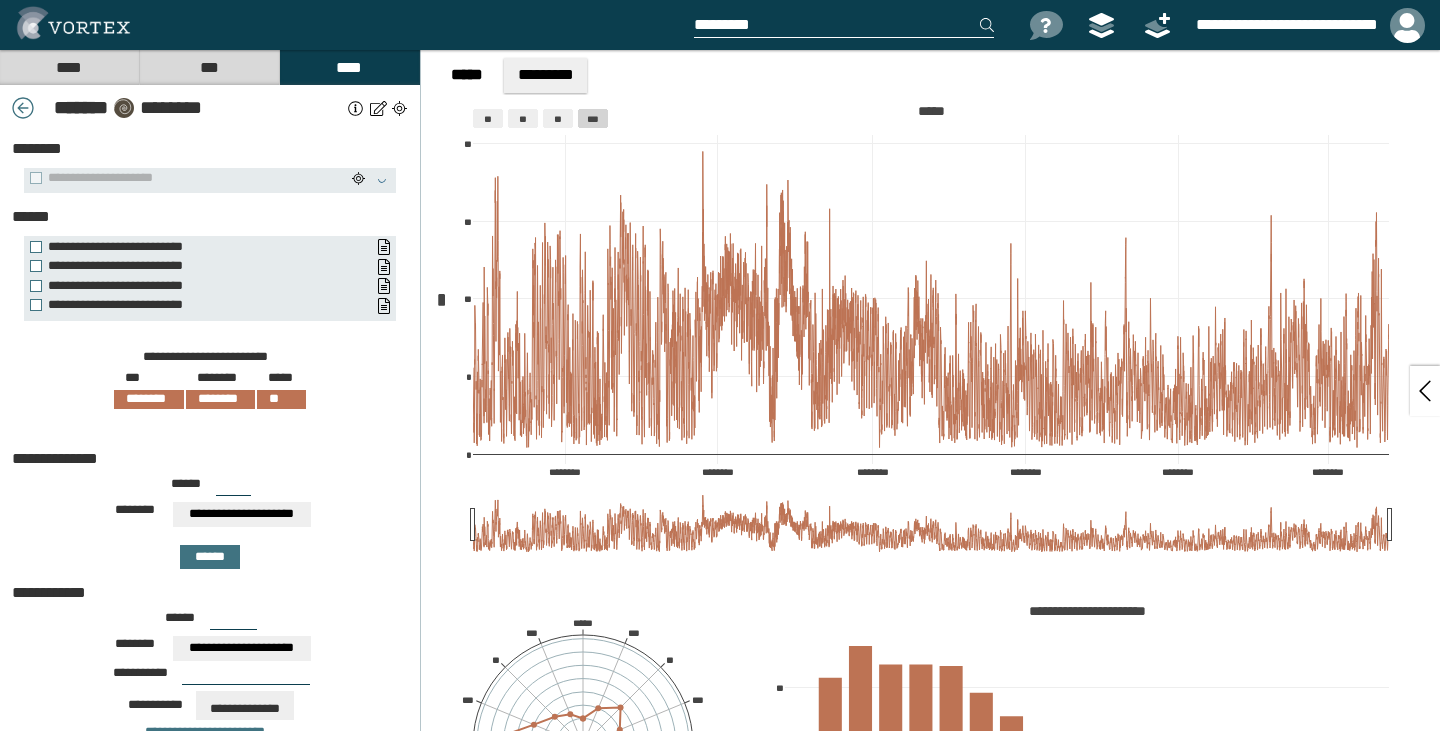 click at bounding box center [1425, 391] 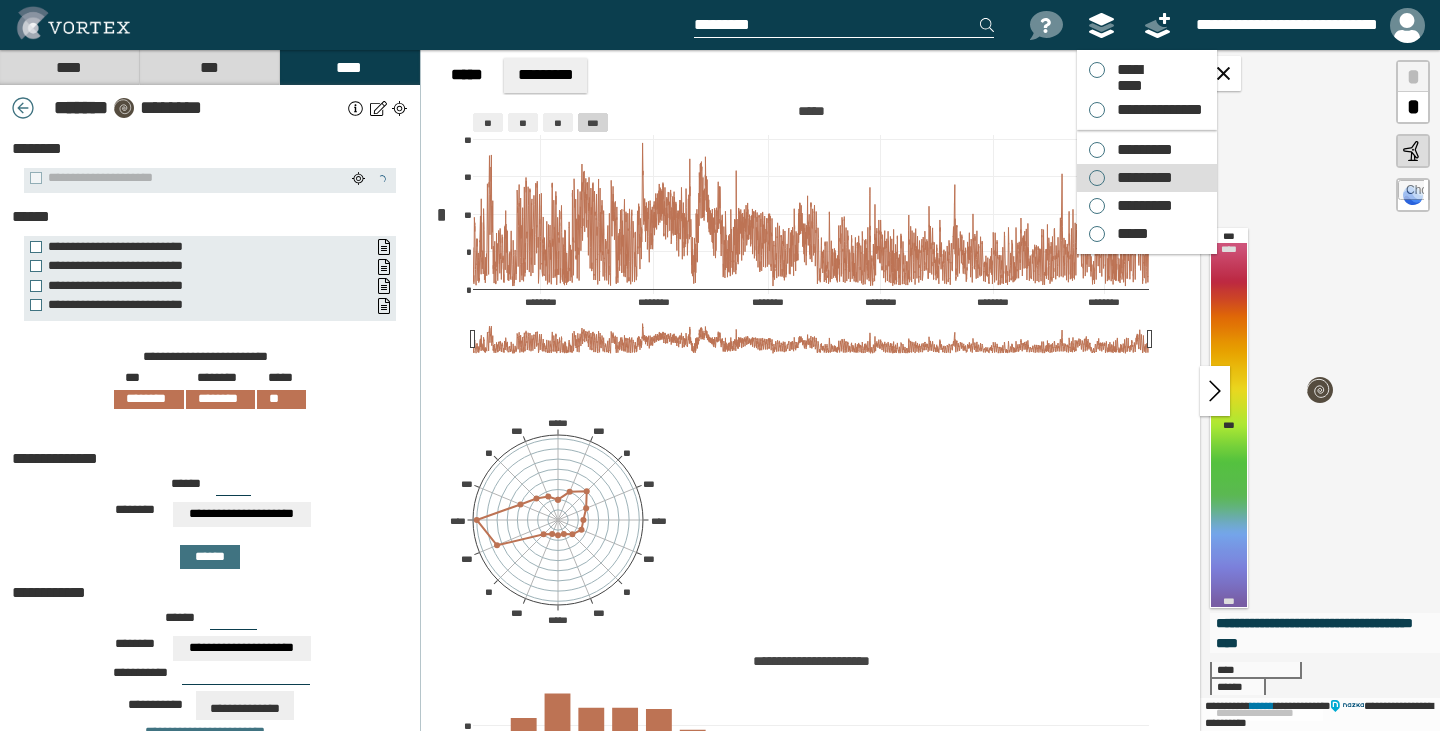 click on "*********" at bounding box center [1140, 178] 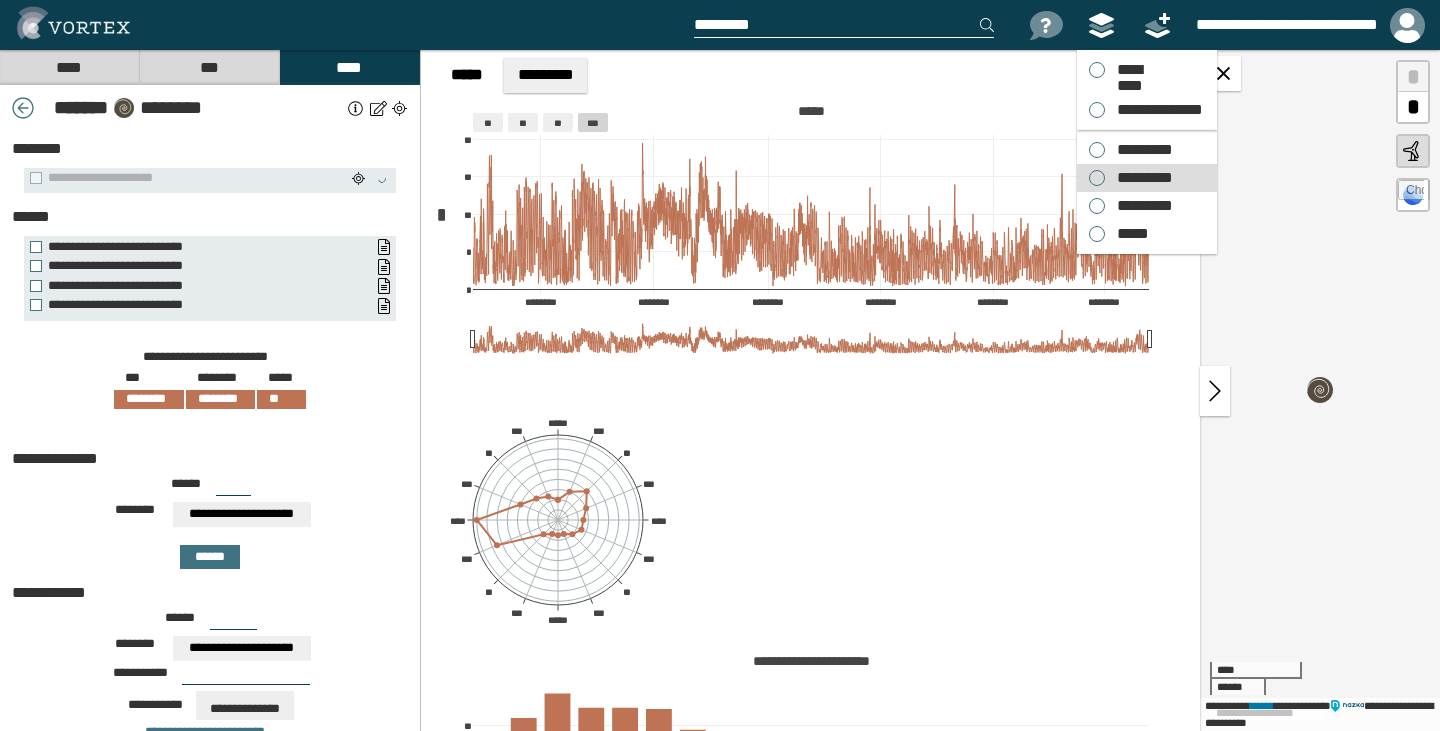 click on "*********" at bounding box center (1140, 178) 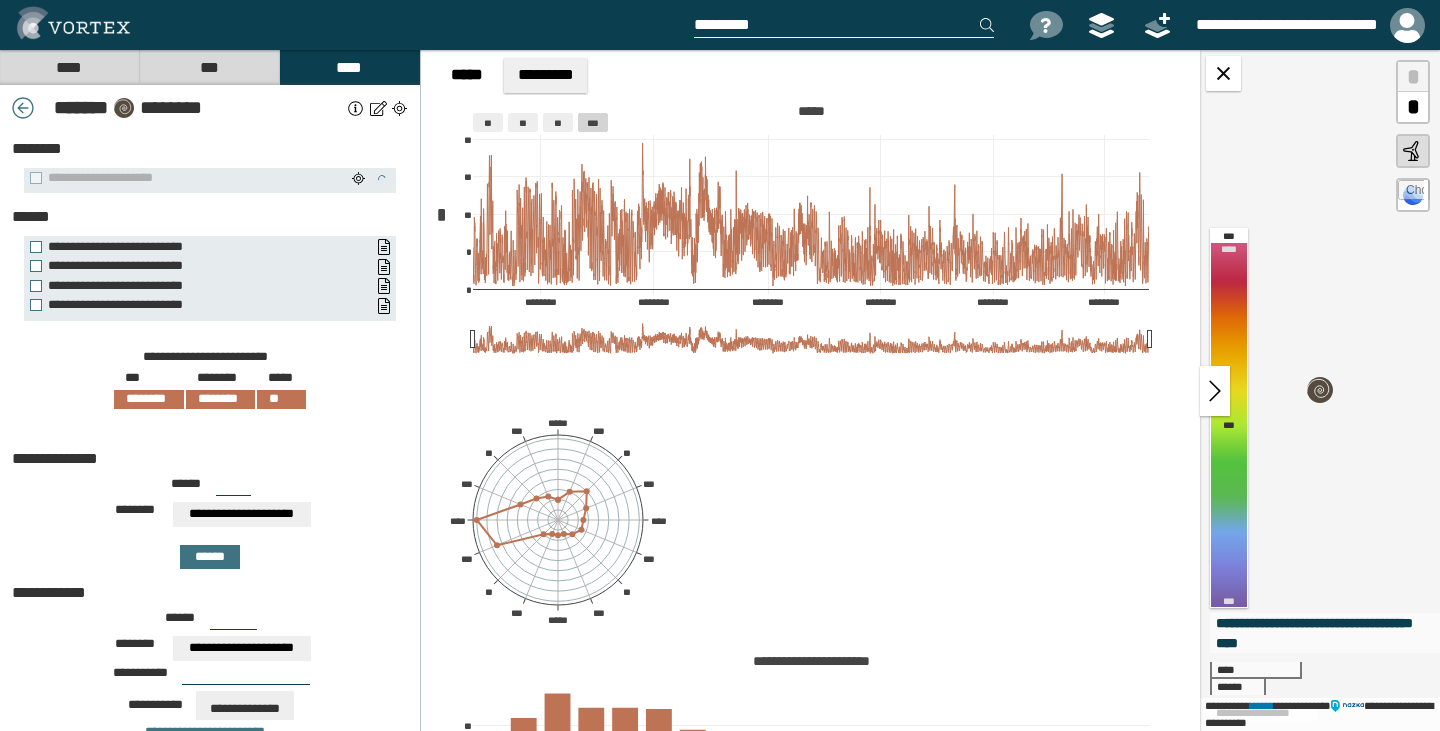 click at bounding box center [354, 25] 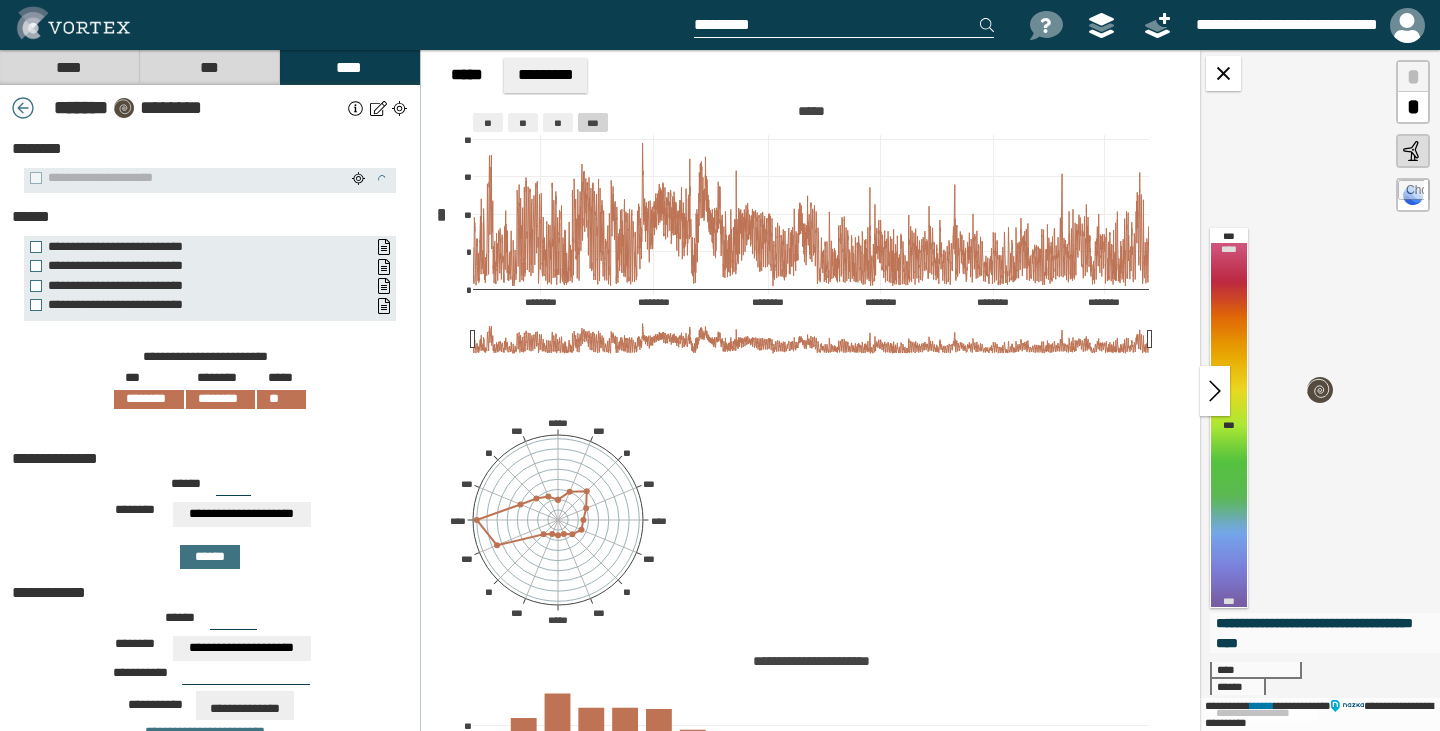 click at bounding box center (23, 108) 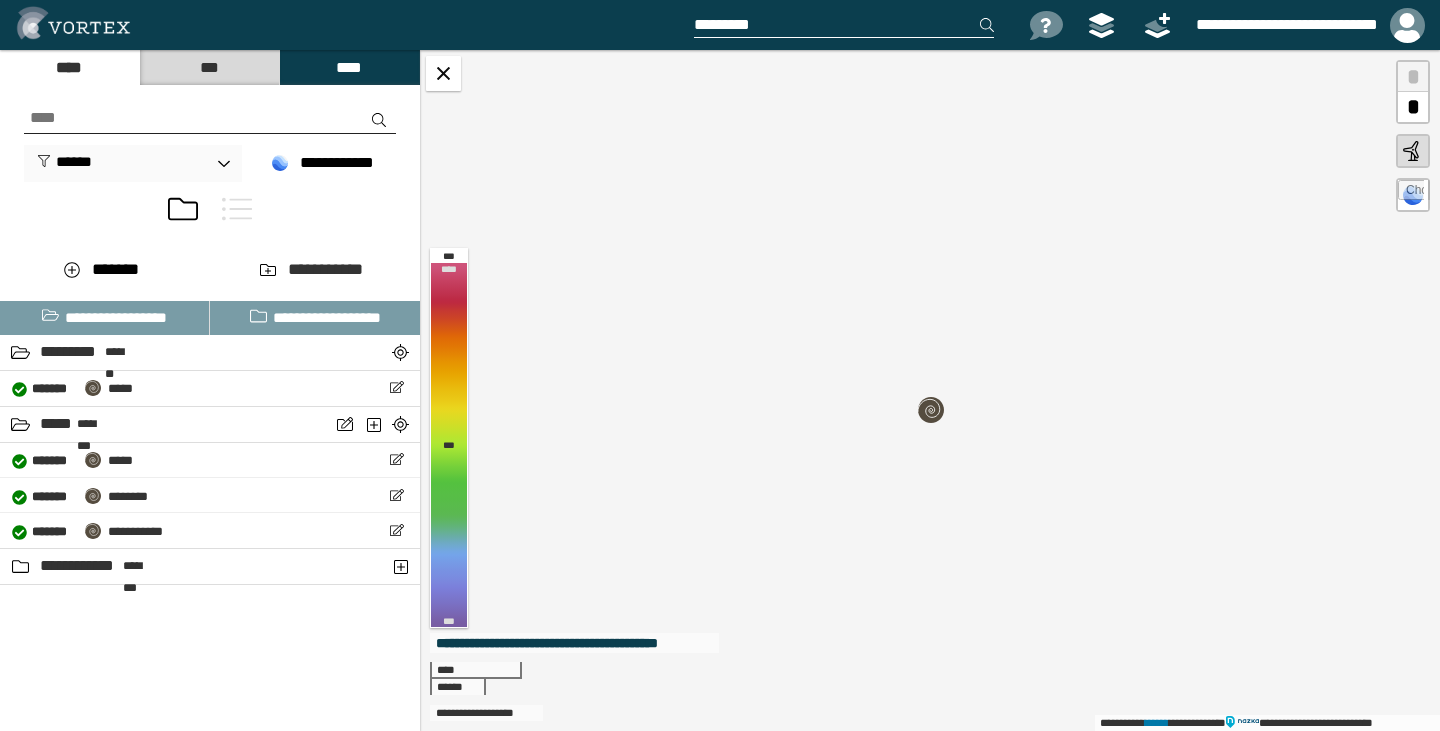 drag, startPoint x: 898, startPoint y: 391, endPoint x: 899, endPoint y: 411, distance: 20.024984 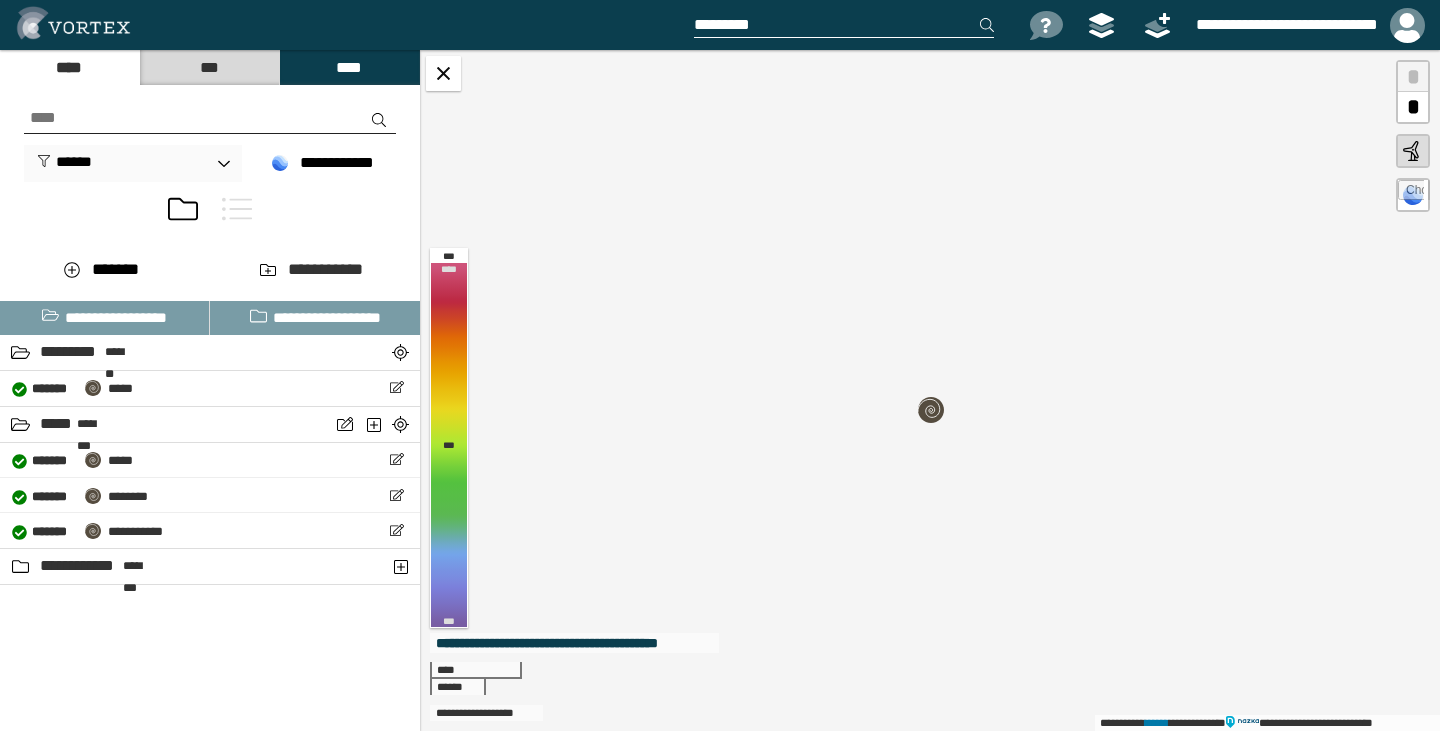 click on "**********" at bounding box center [930, 390] 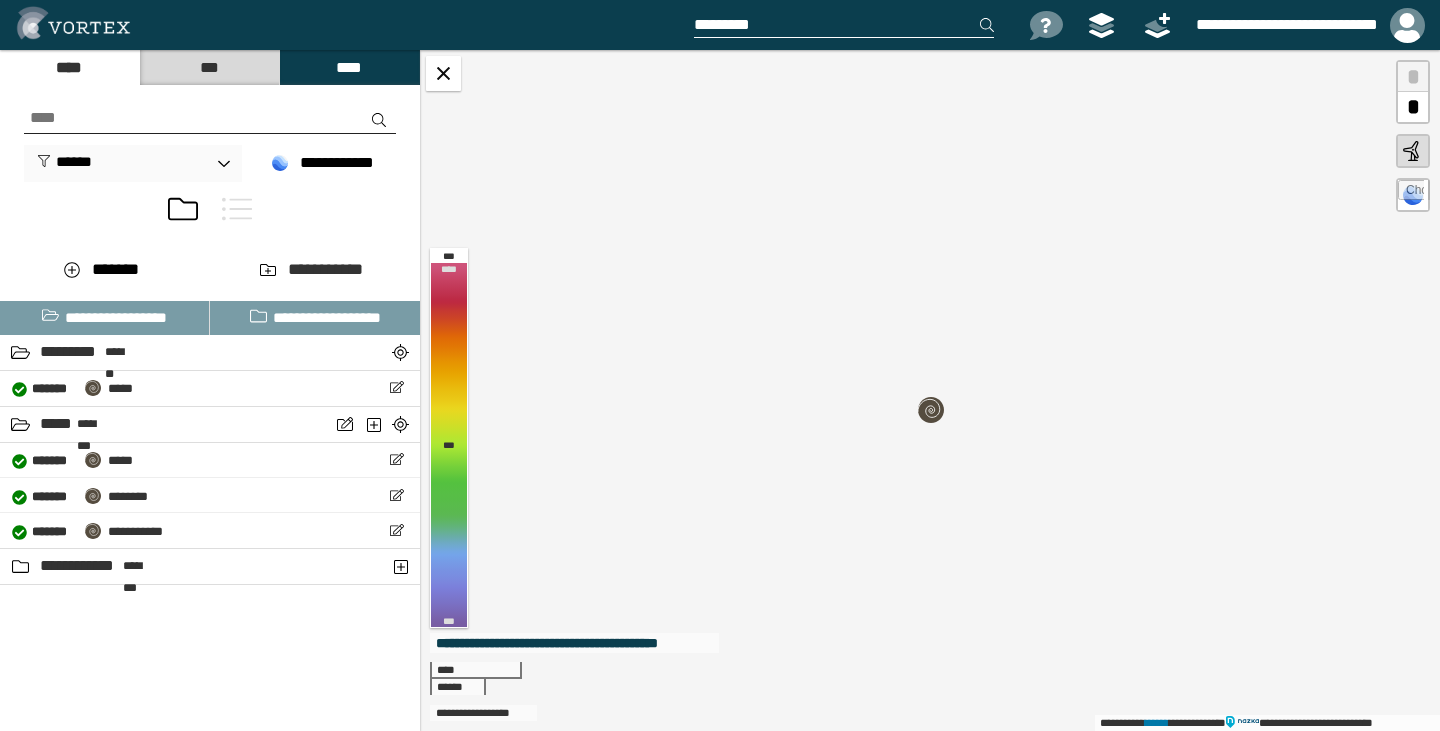 click on "*" at bounding box center (1413, 107) 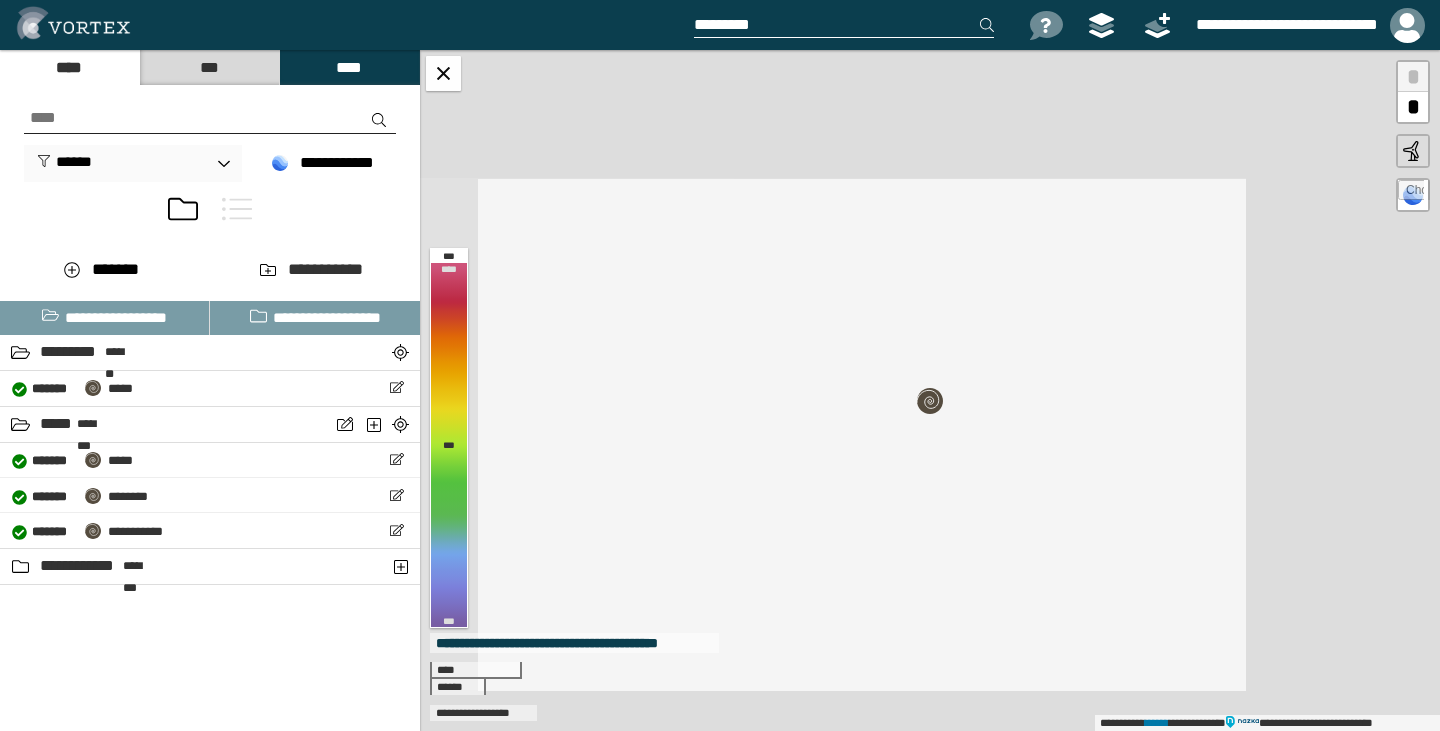 click on "*" at bounding box center (1413, 107) 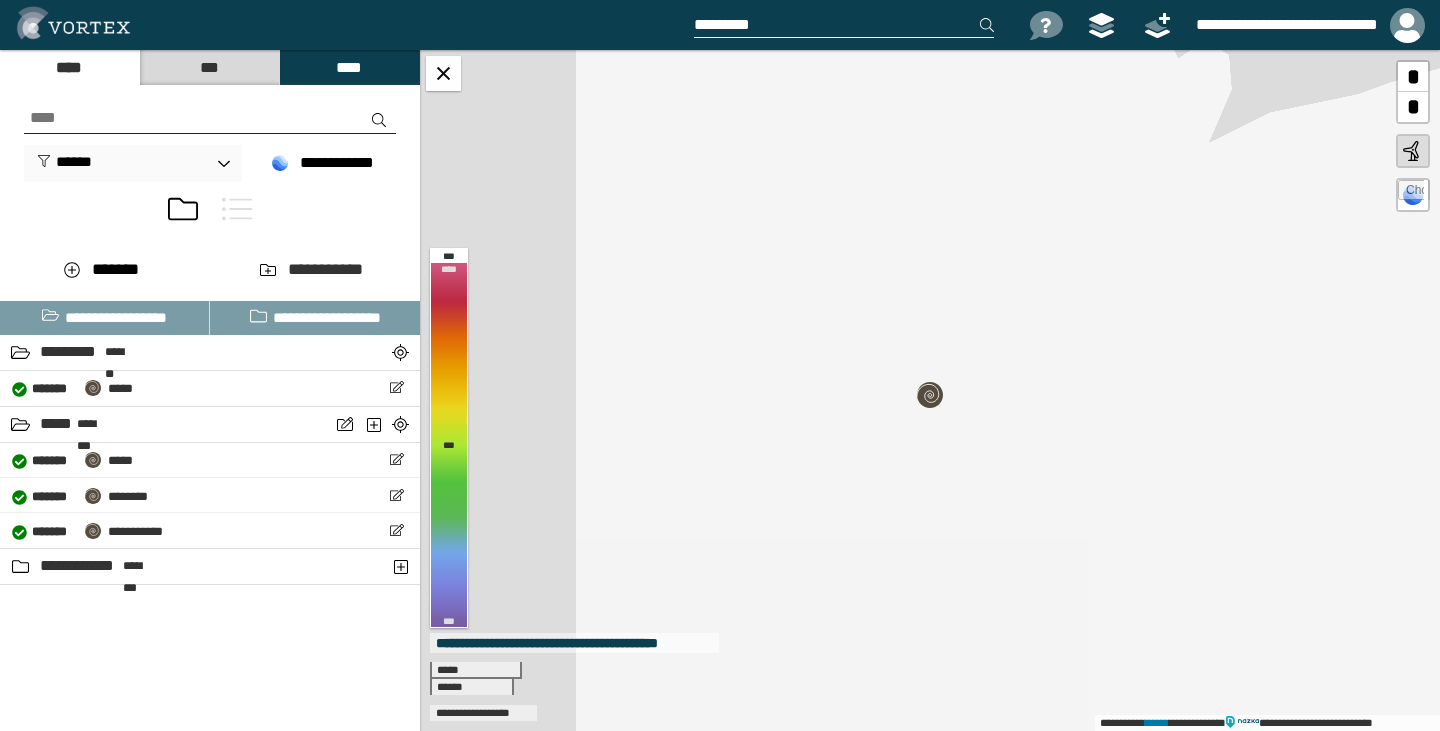 click on "*" at bounding box center (1413, 107) 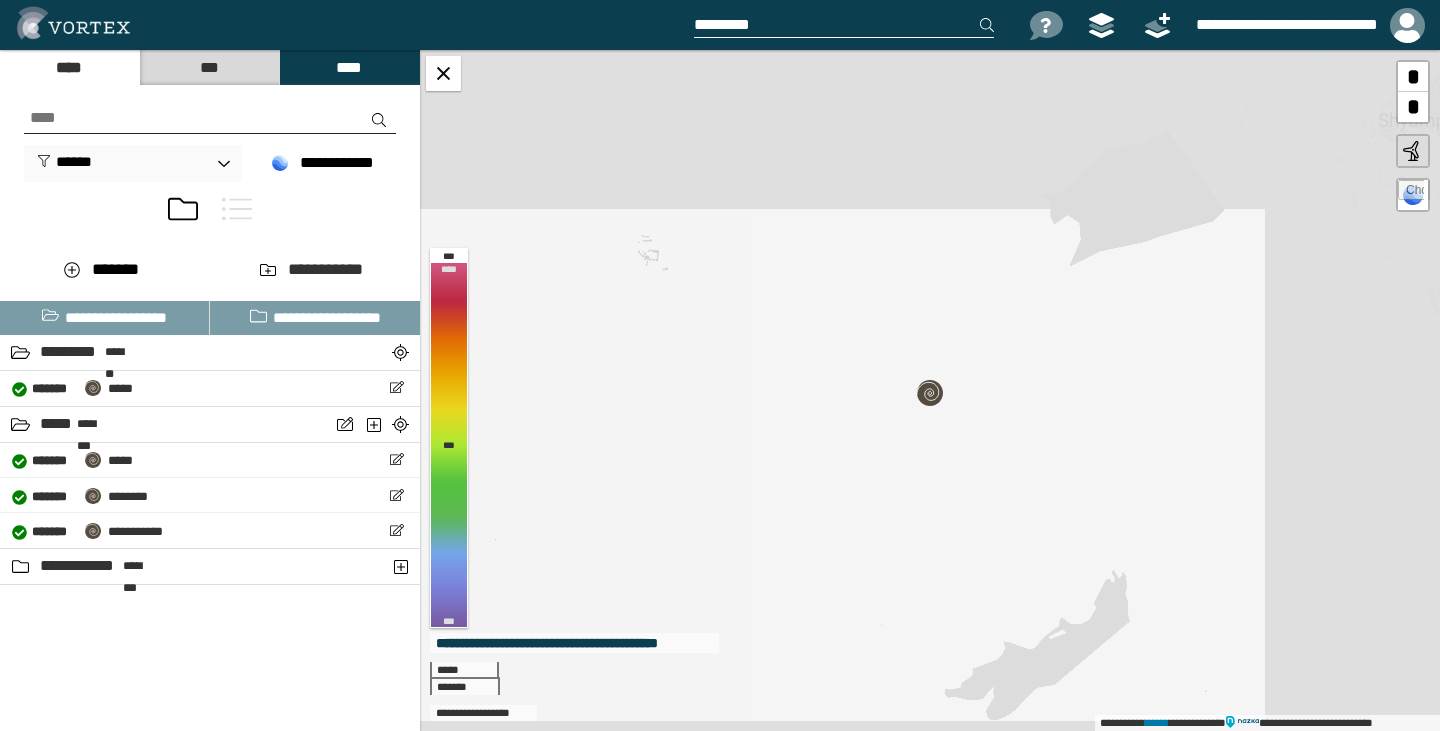 click on "*" at bounding box center (1413, 107) 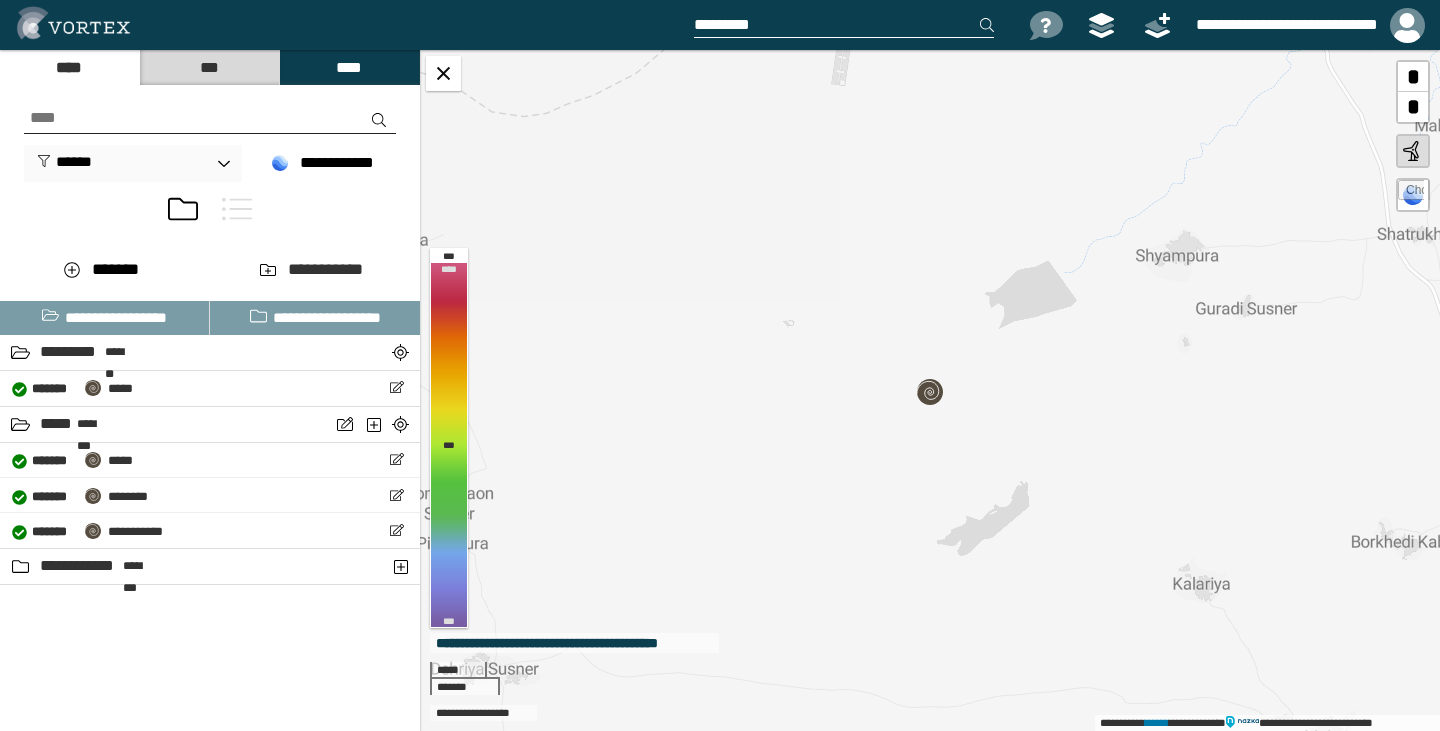 click on "*" at bounding box center [1413, 107] 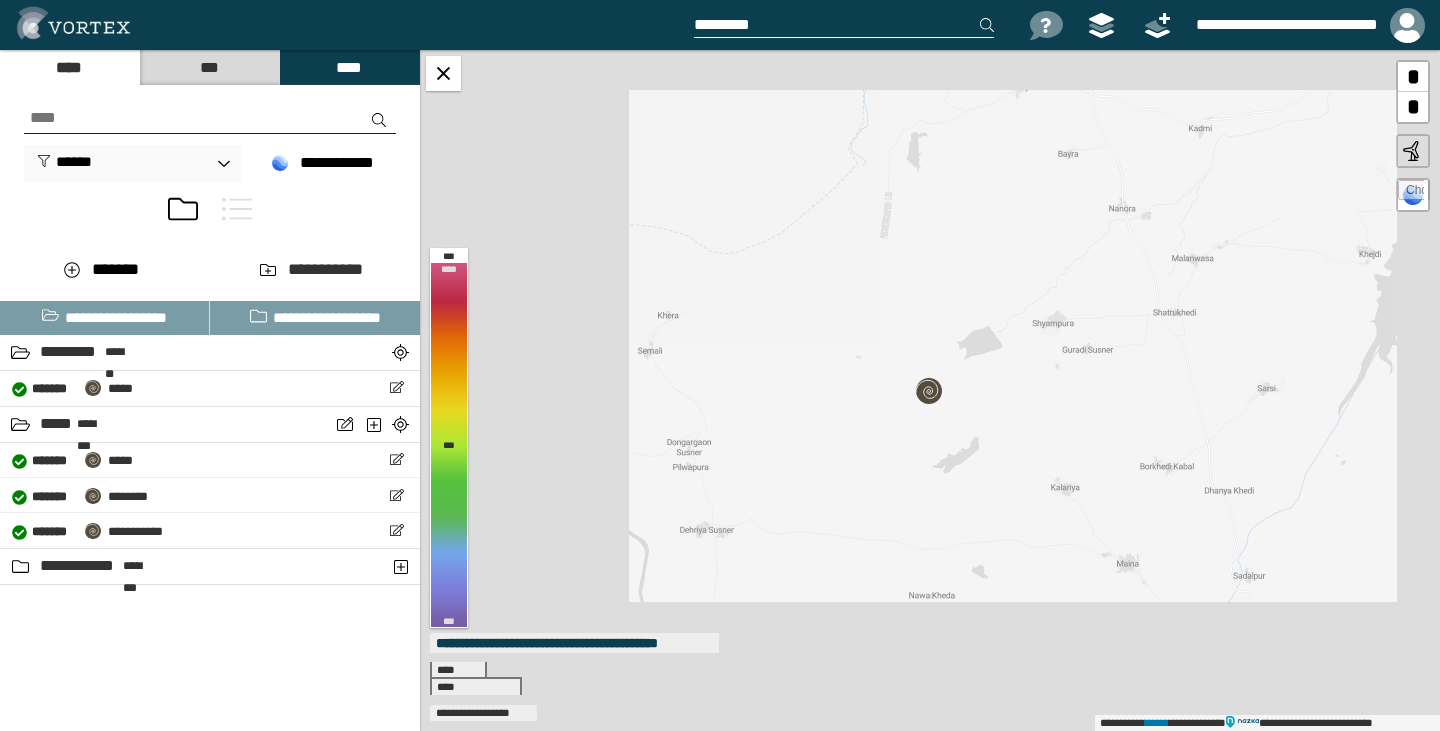 click on "*" at bounding box center [1413, 107] 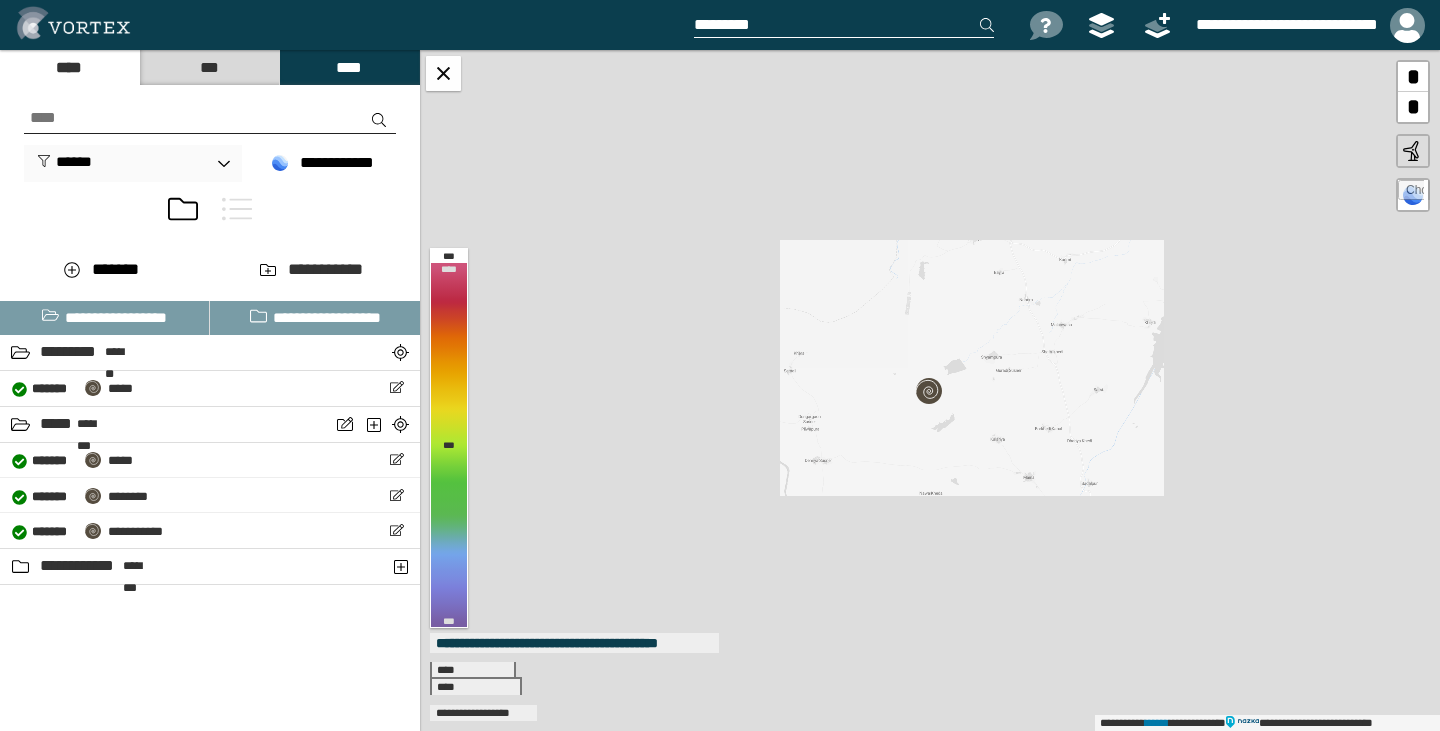 click on "*" at bounding box center [1413, 107] 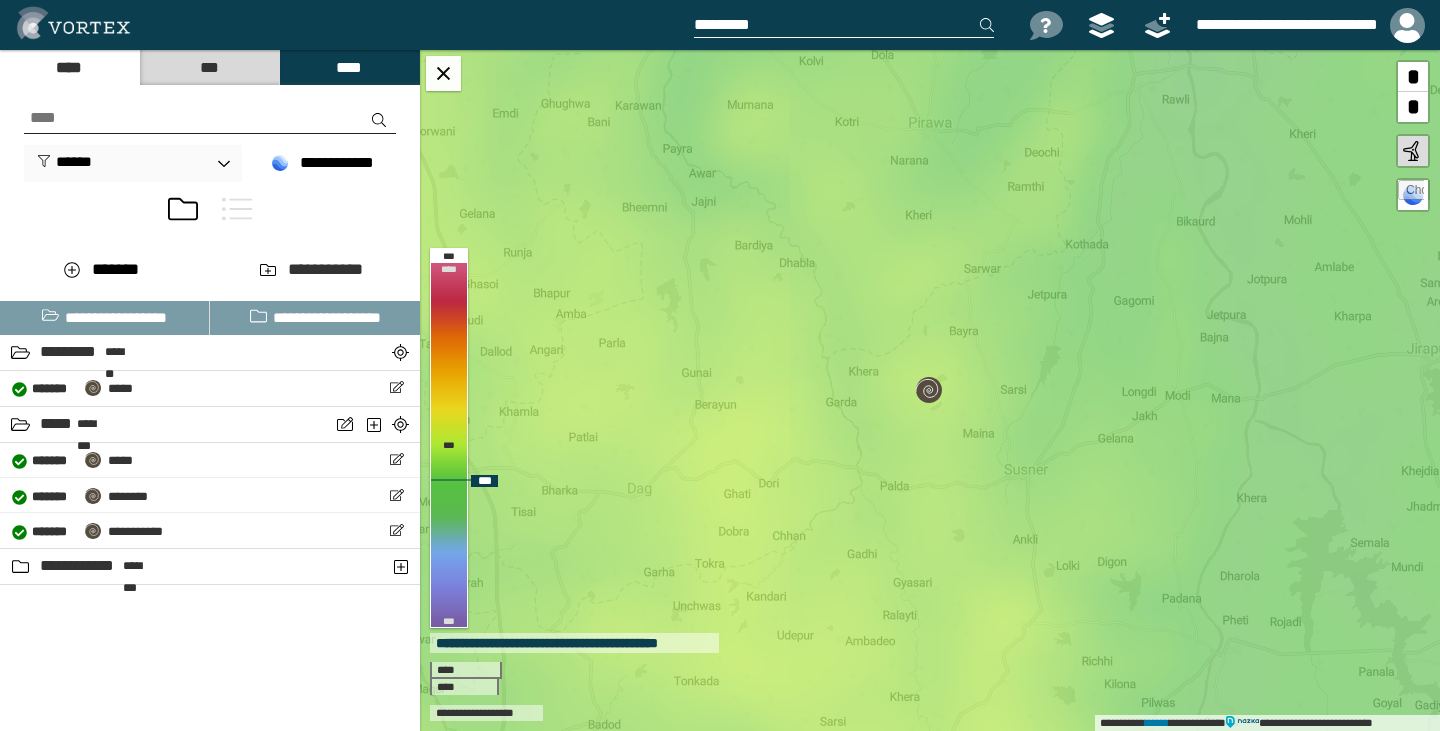 click on "*" at bounding box center [1413, 77] 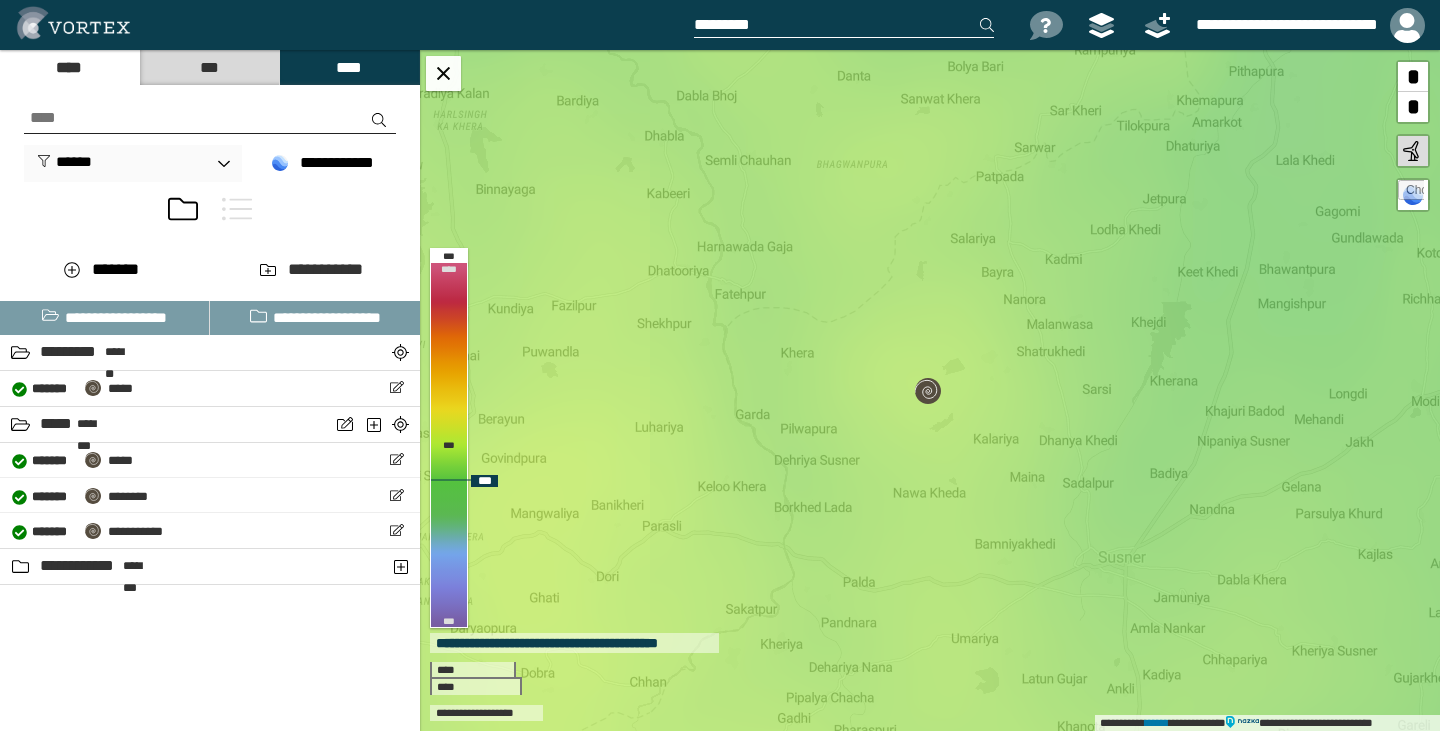 click on "*" at bounding box center (1413, 77) 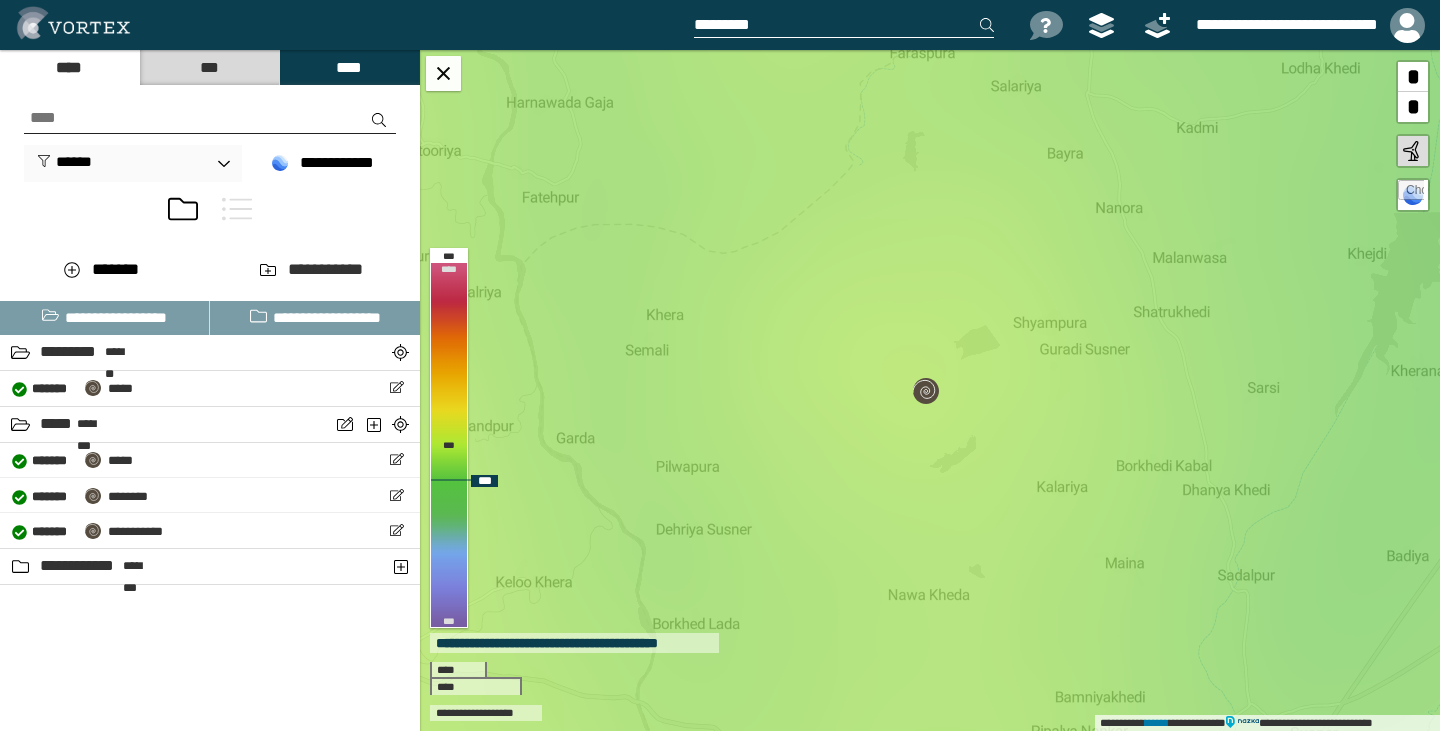 click on "*" at bounding box center (1413, 77) 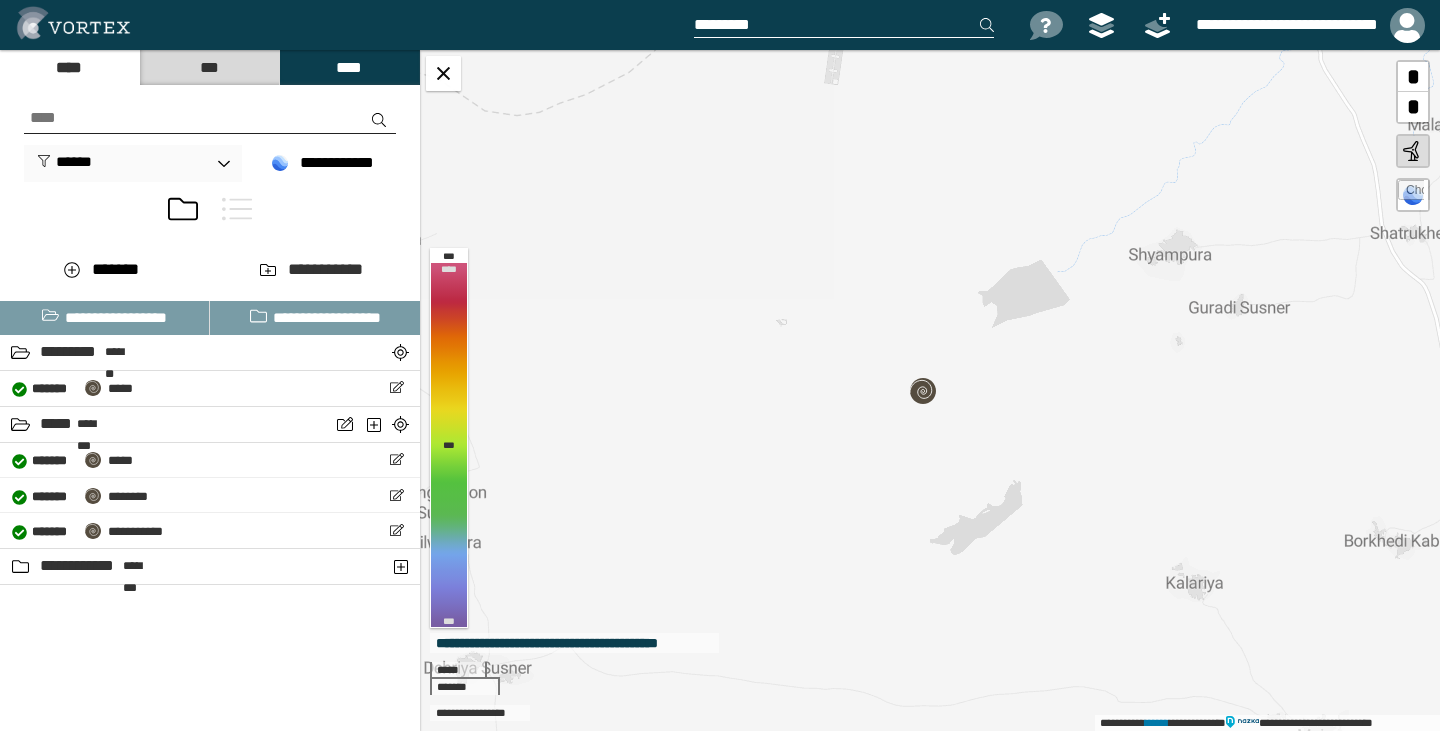 click on "*" at bounding box center [1413, 107] 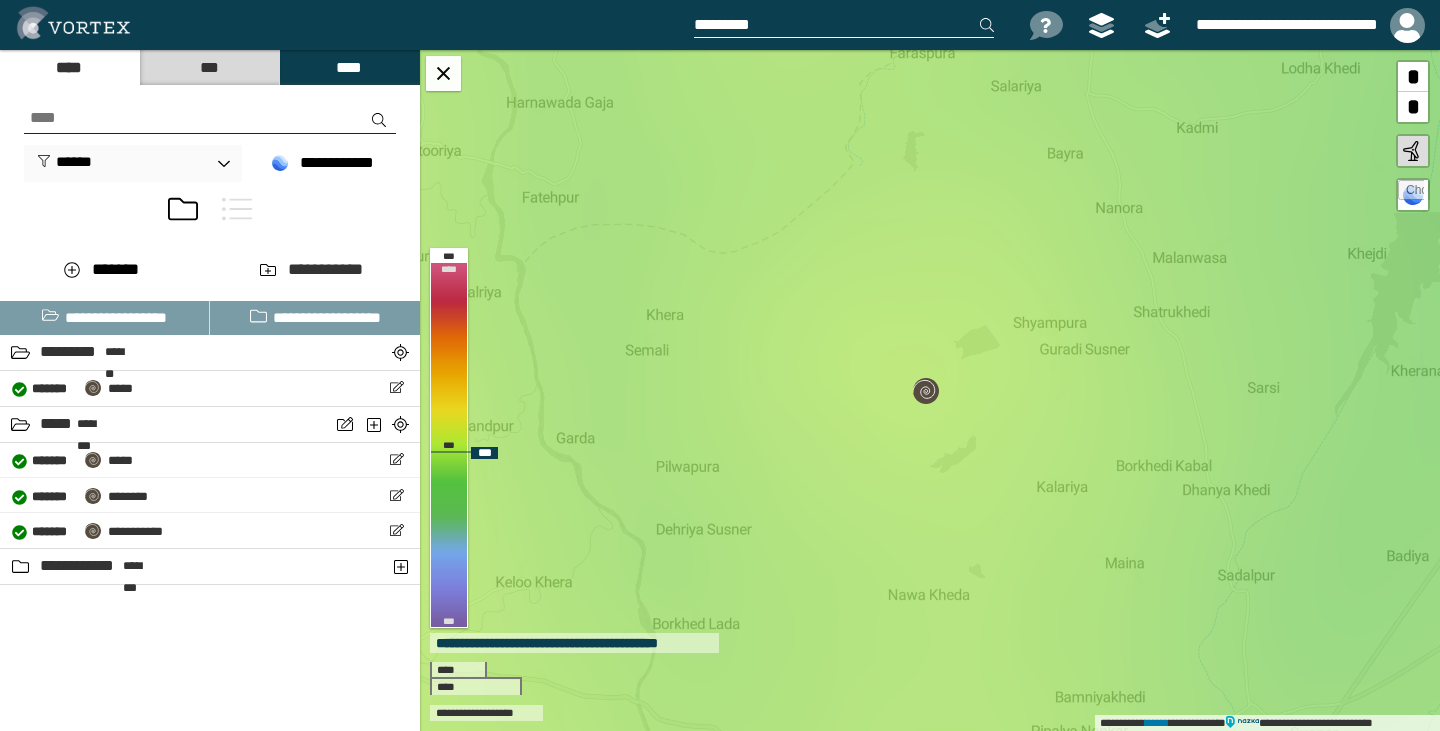 click on "**********" at bounding box center (930, 390) 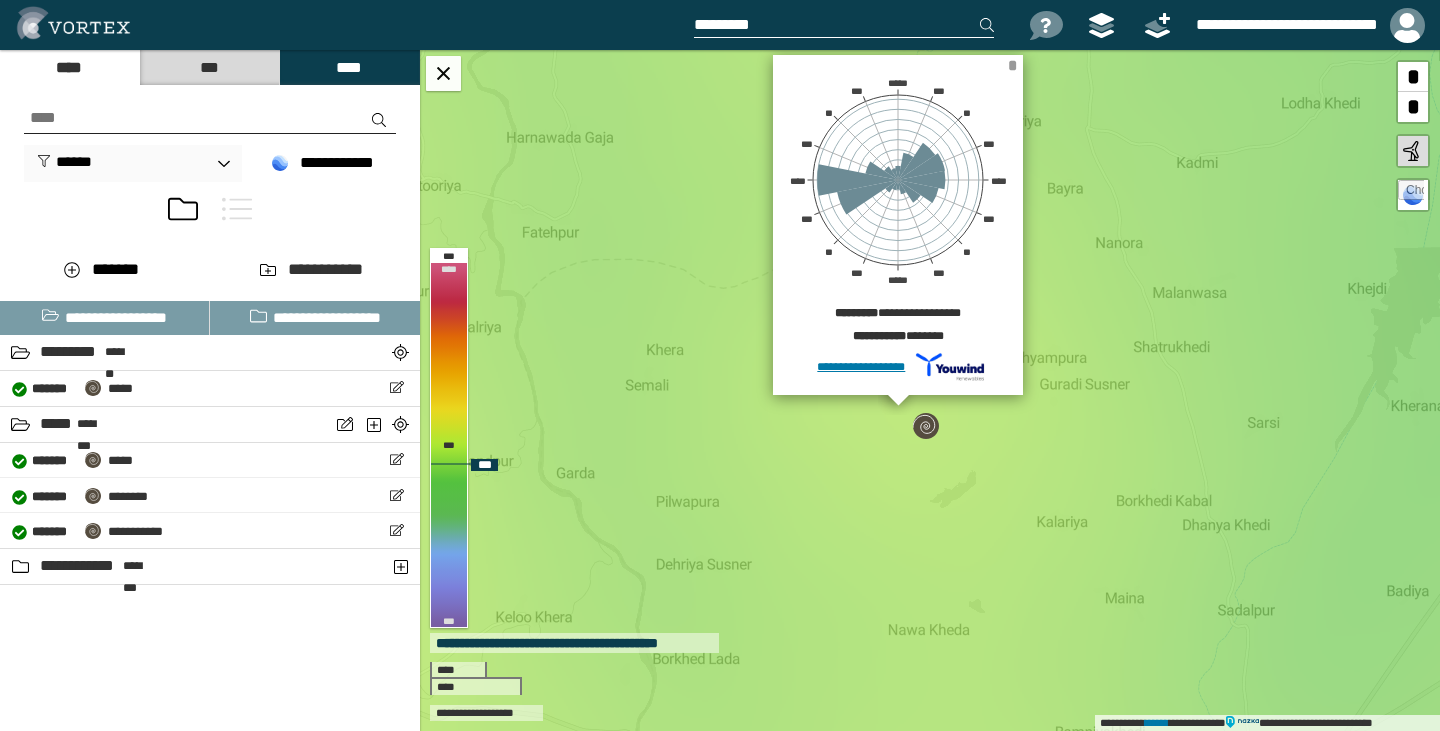 click on "*" at bounding box center [1012, 65] 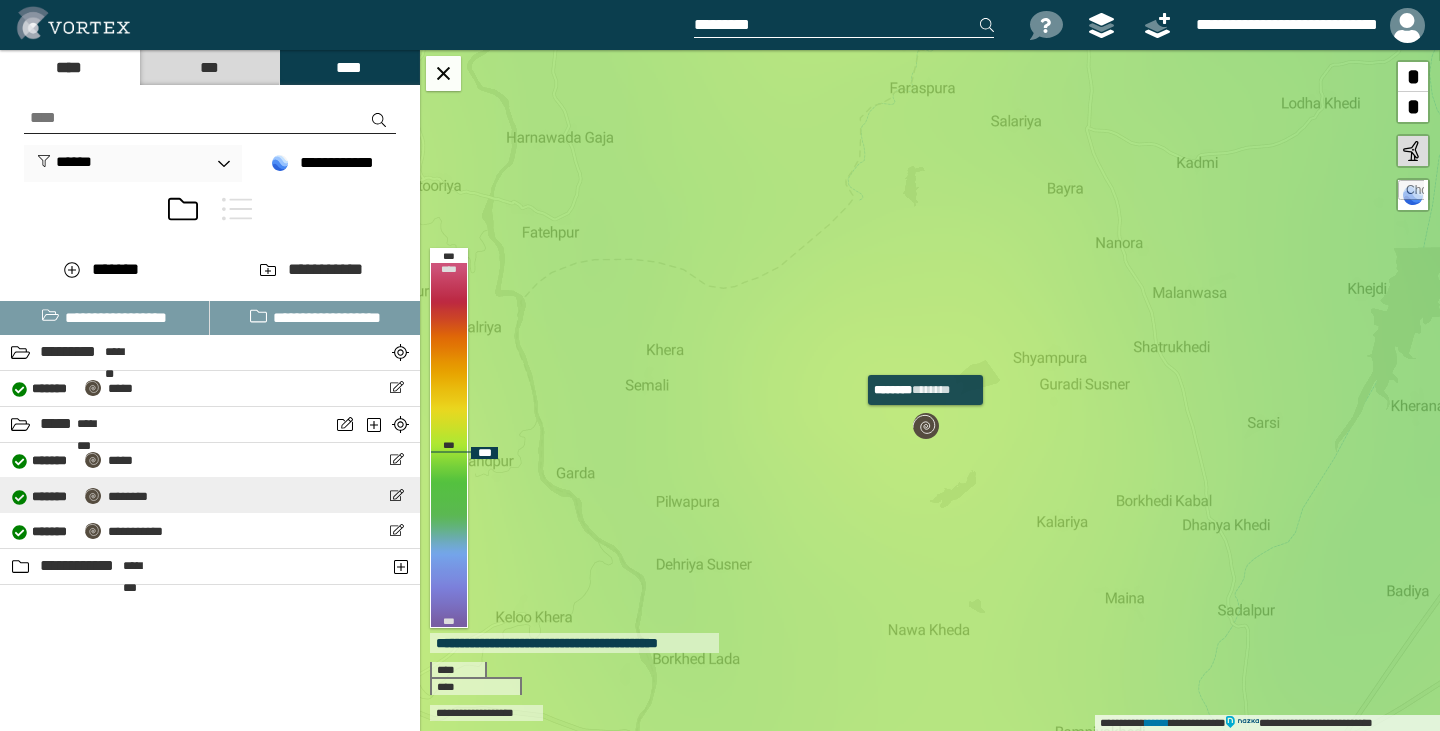 click at bounding box center [926, 426] 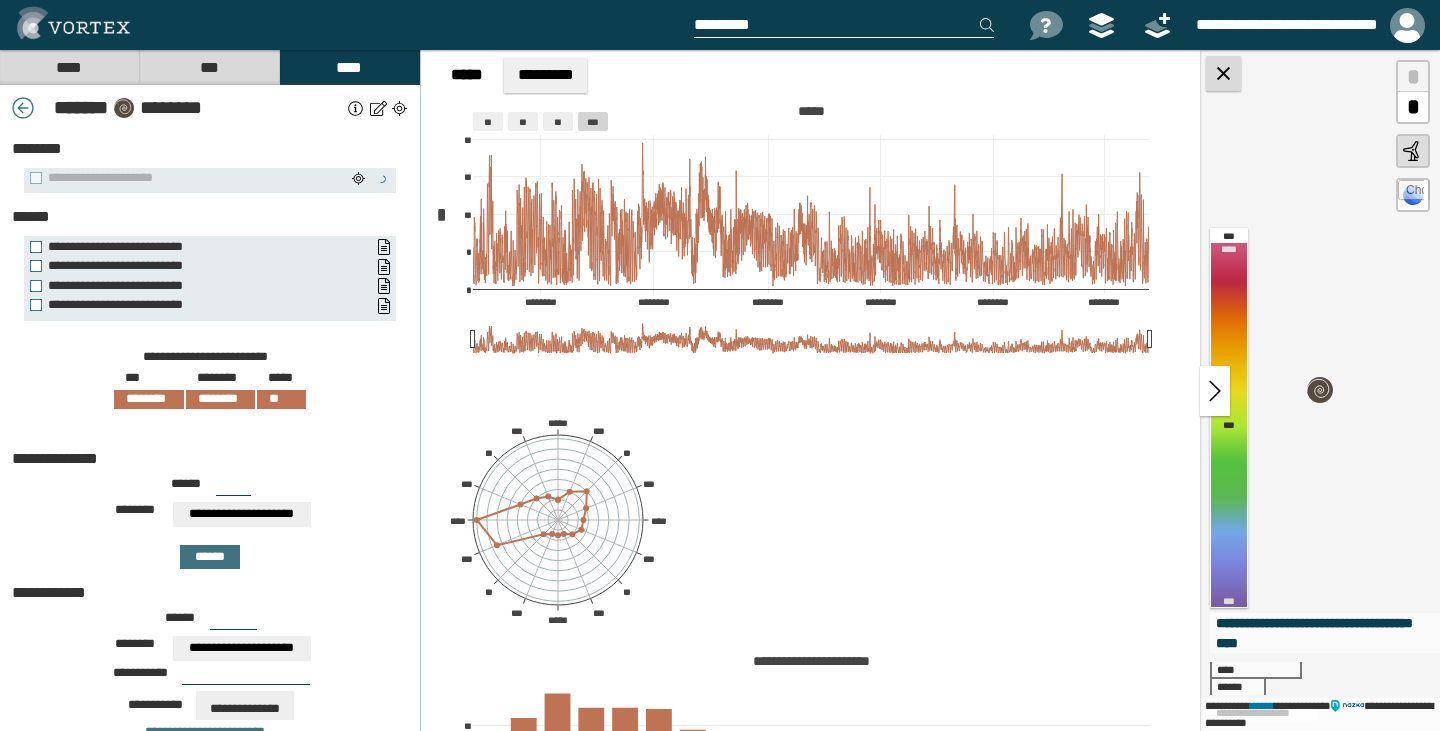 click at bounding box center [1223, 73] 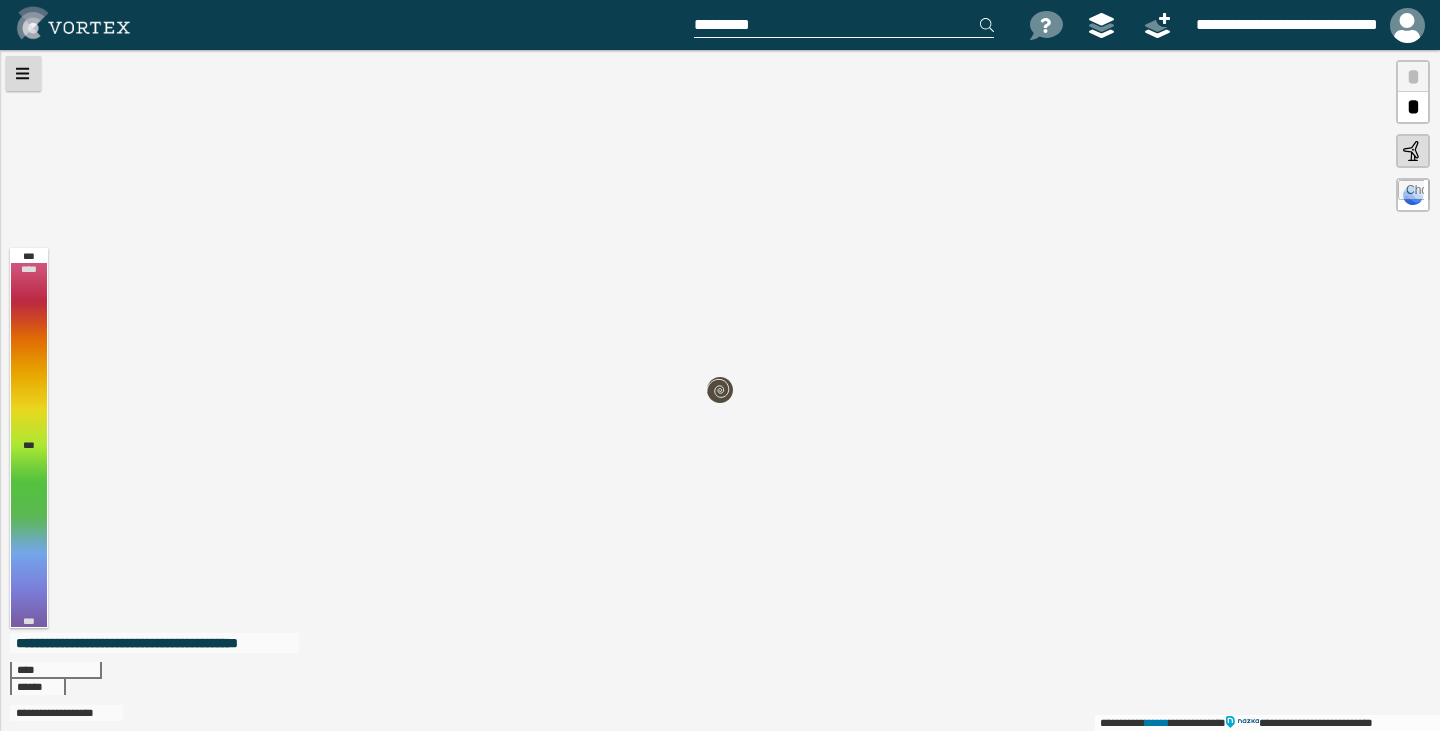 click at bounding box center (23, 73) 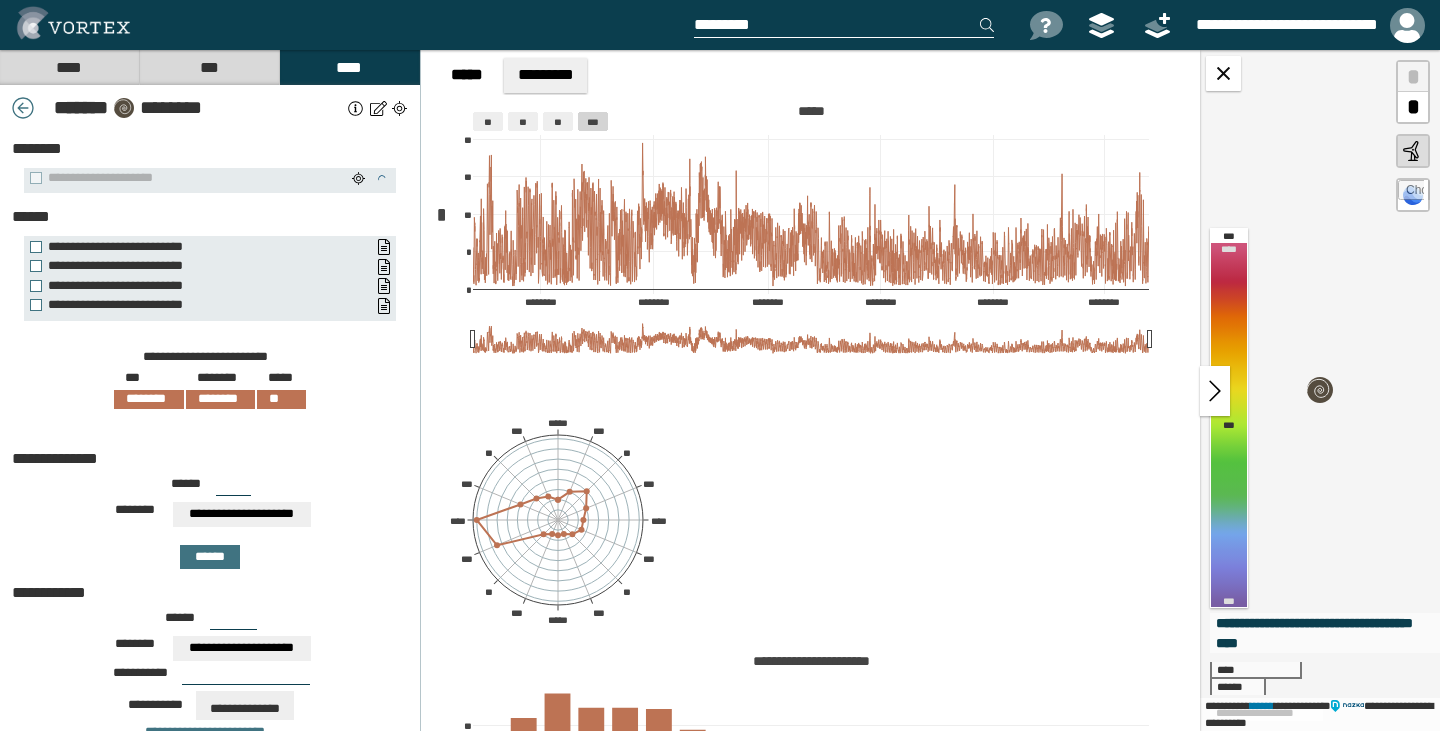 click at bounding box center (354, 25) 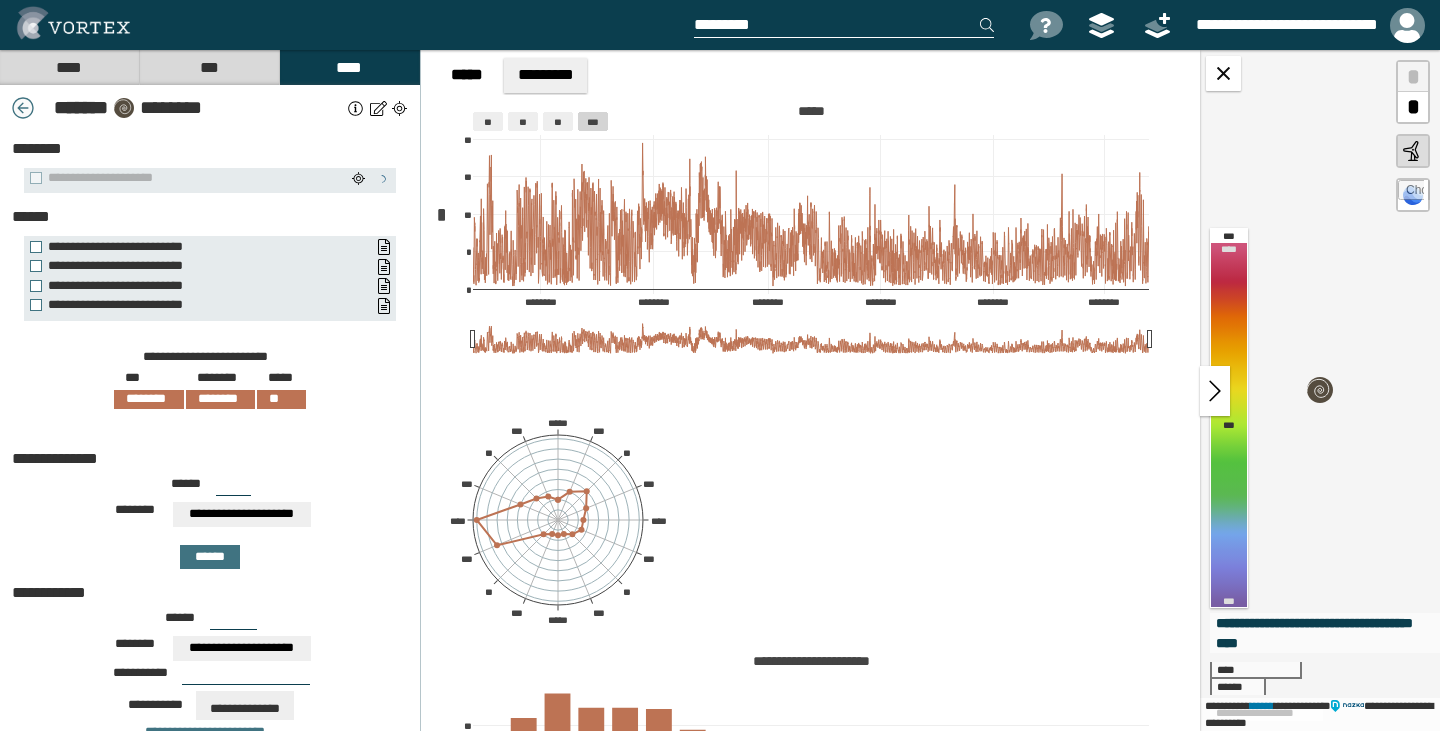 click at bounding box center [23, 108] 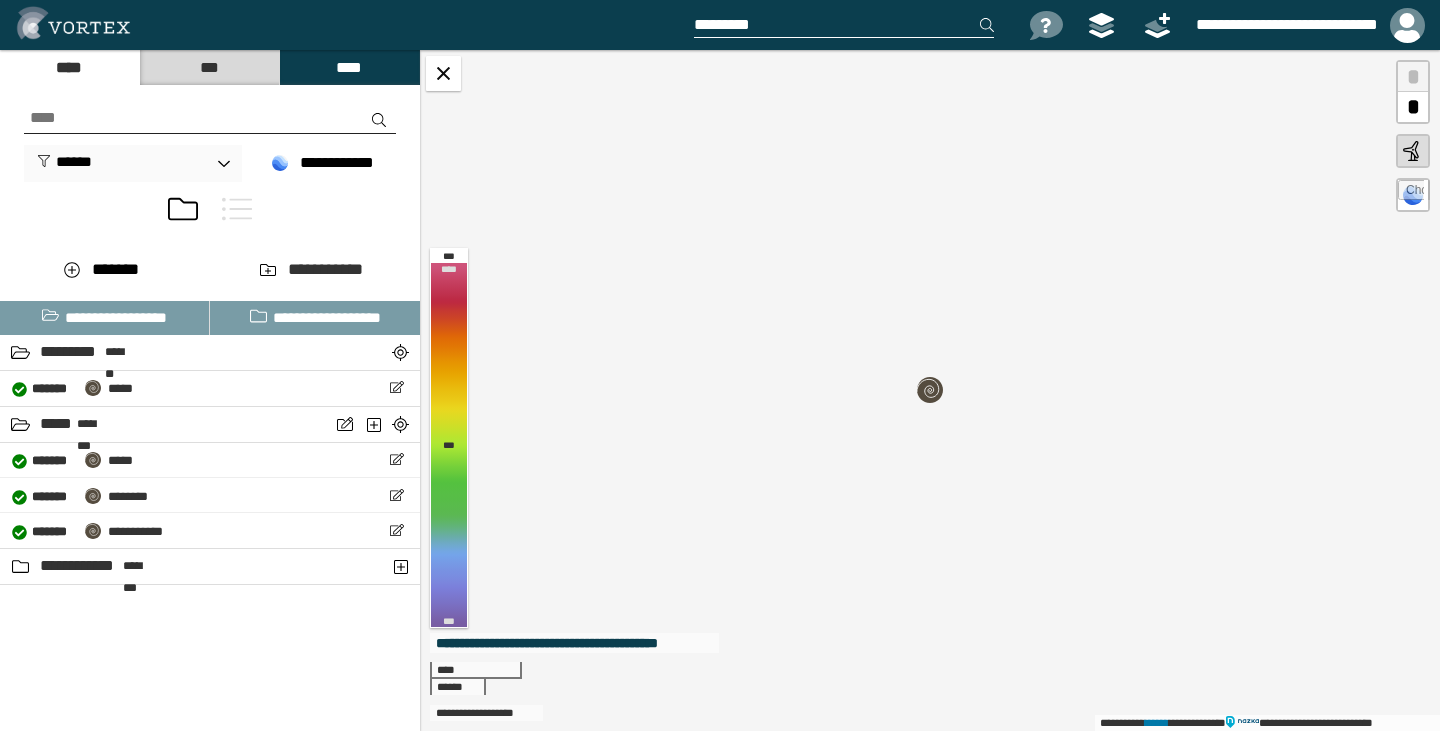 click on "**********" at bounding box center (930, 390) 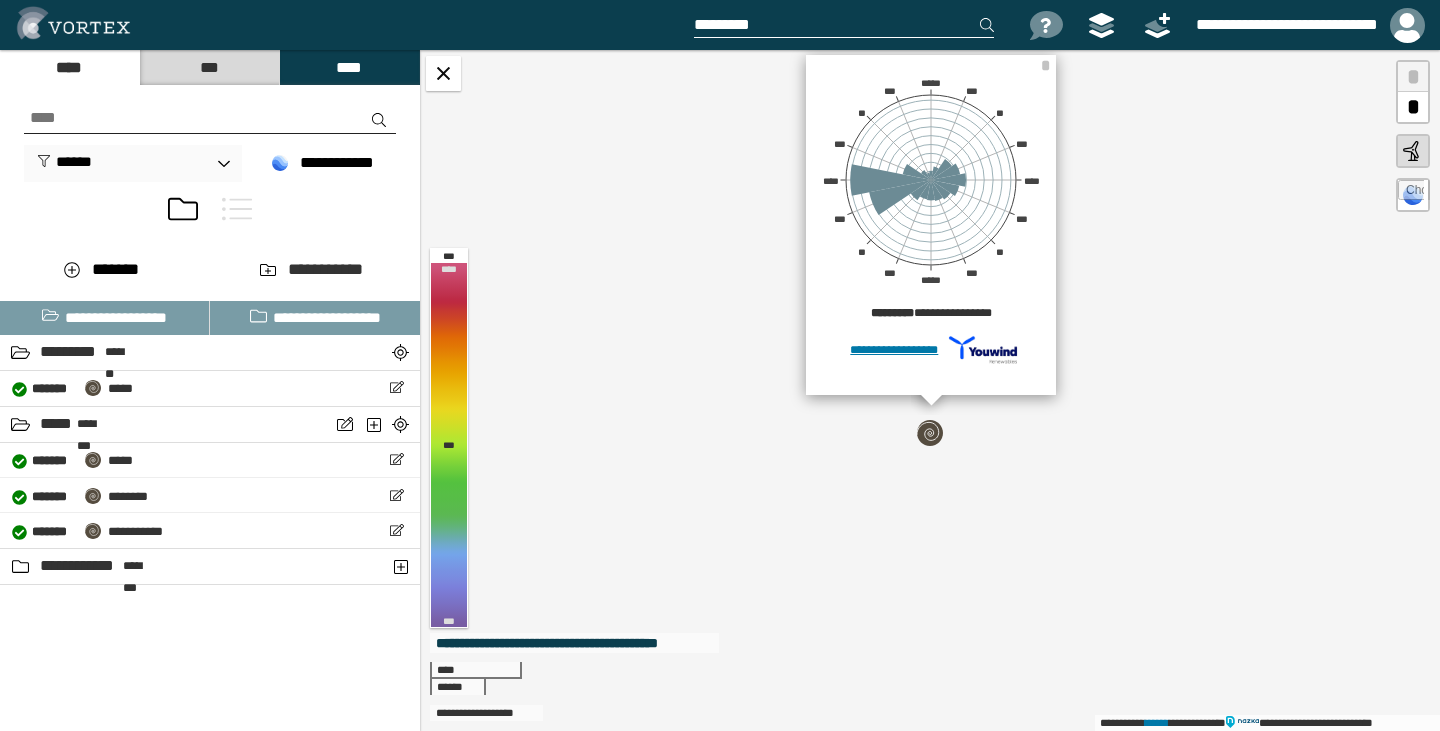 click on "**********" at bounding box center (930, 350) 